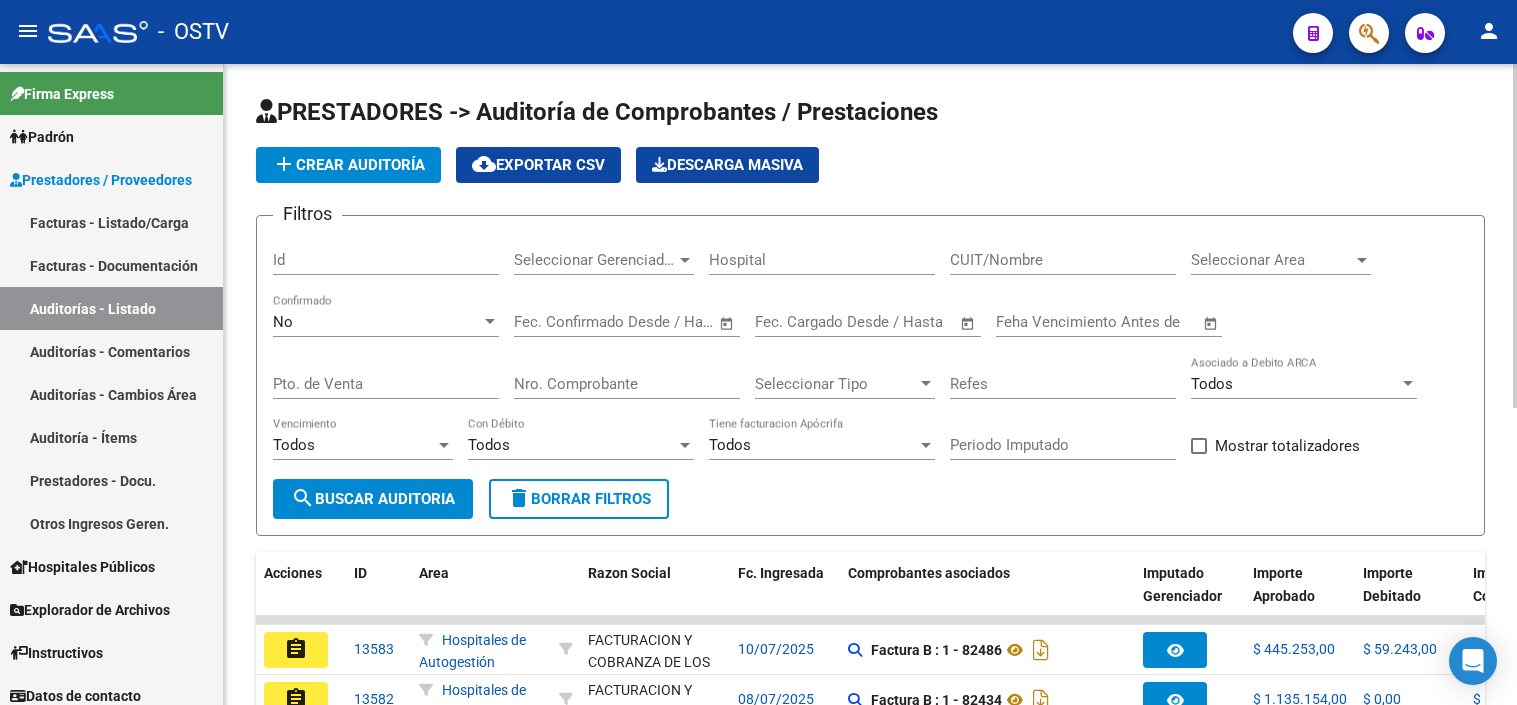 scroll, scrollTop: 0, scrollLeft: 0, axis: both 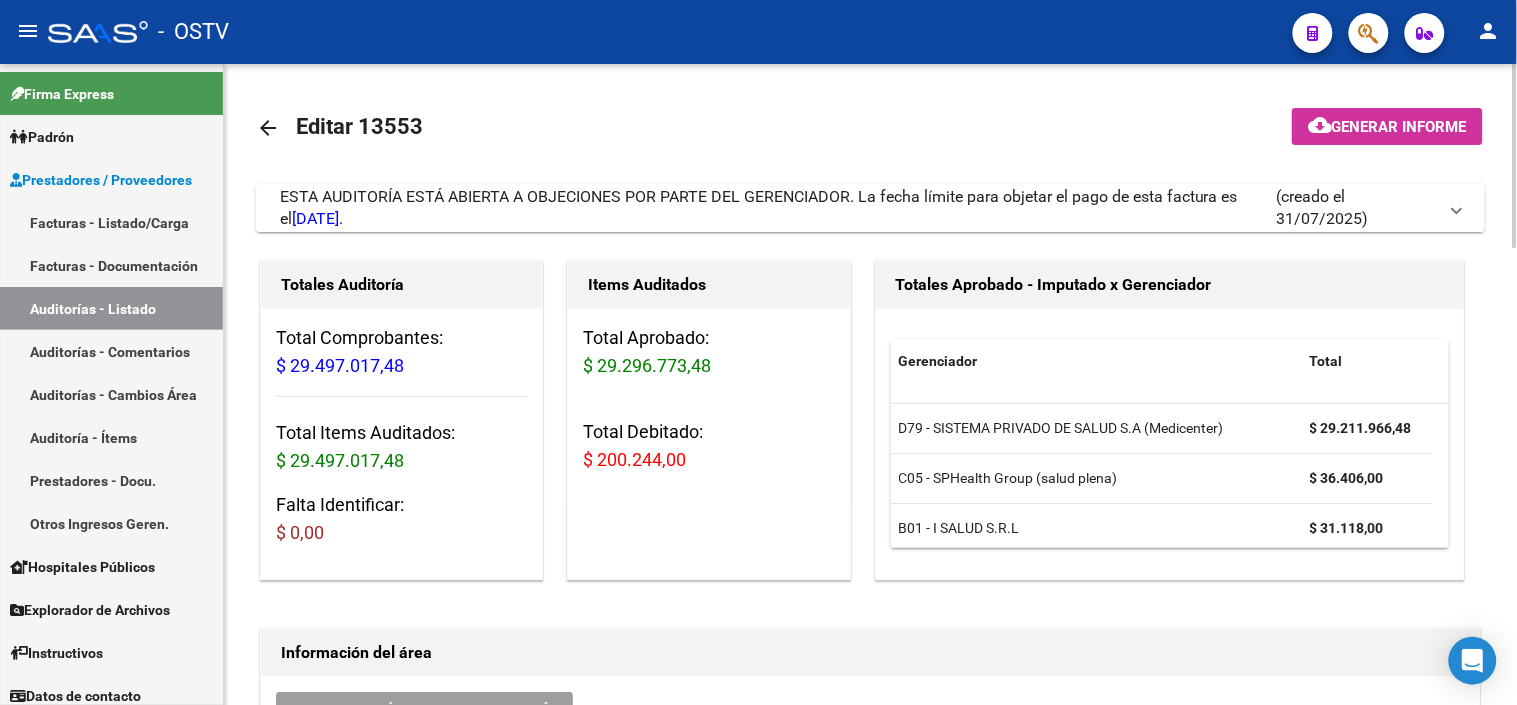 click on "AUDITORÍA ESTÁ ABIERTA A OBJECIONES POR PARTE DEL GERENCIADOR. La fecha límite para objetar el pago de esta factura es el  [DATE]." at bounding box center (759, 207) 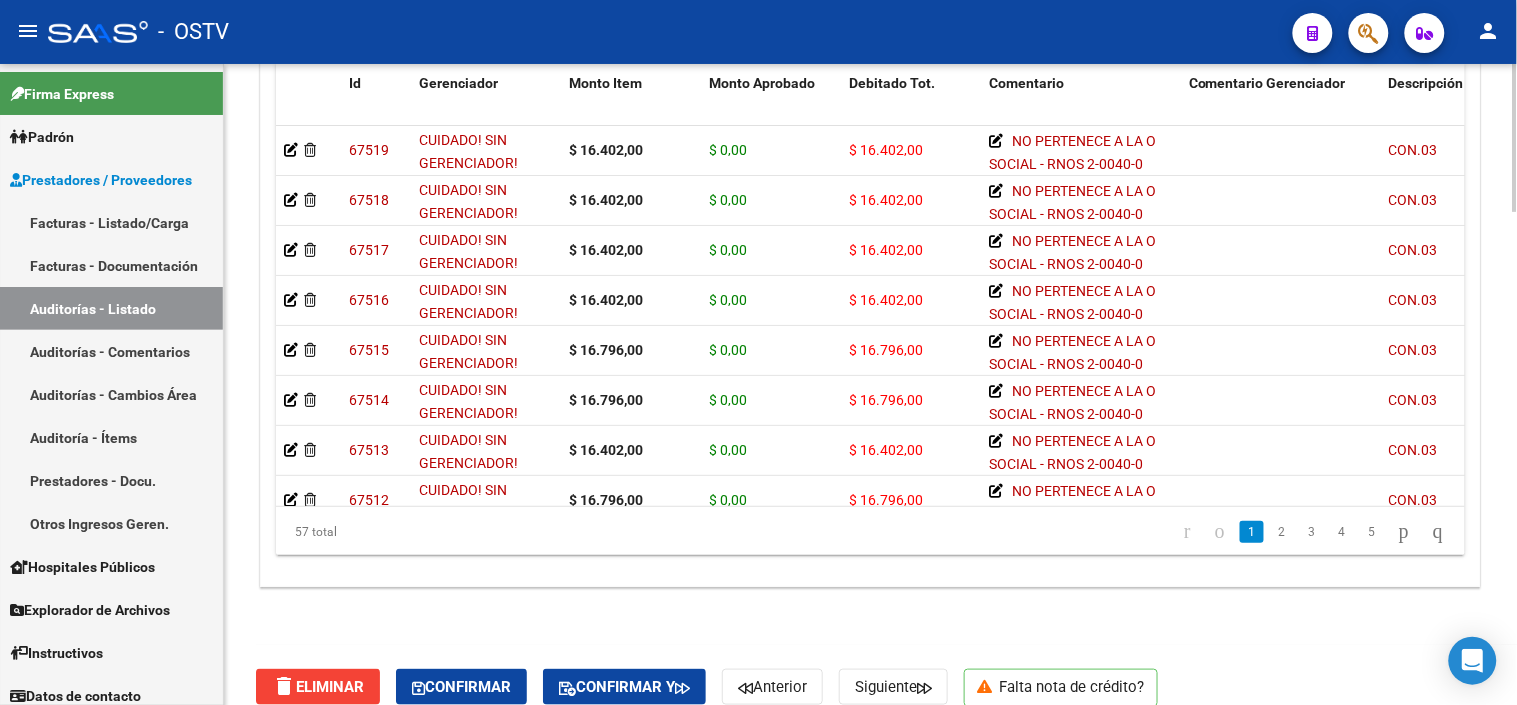 scroll, scrollTop: 2137, scrollLeft: 0, axis: vertical 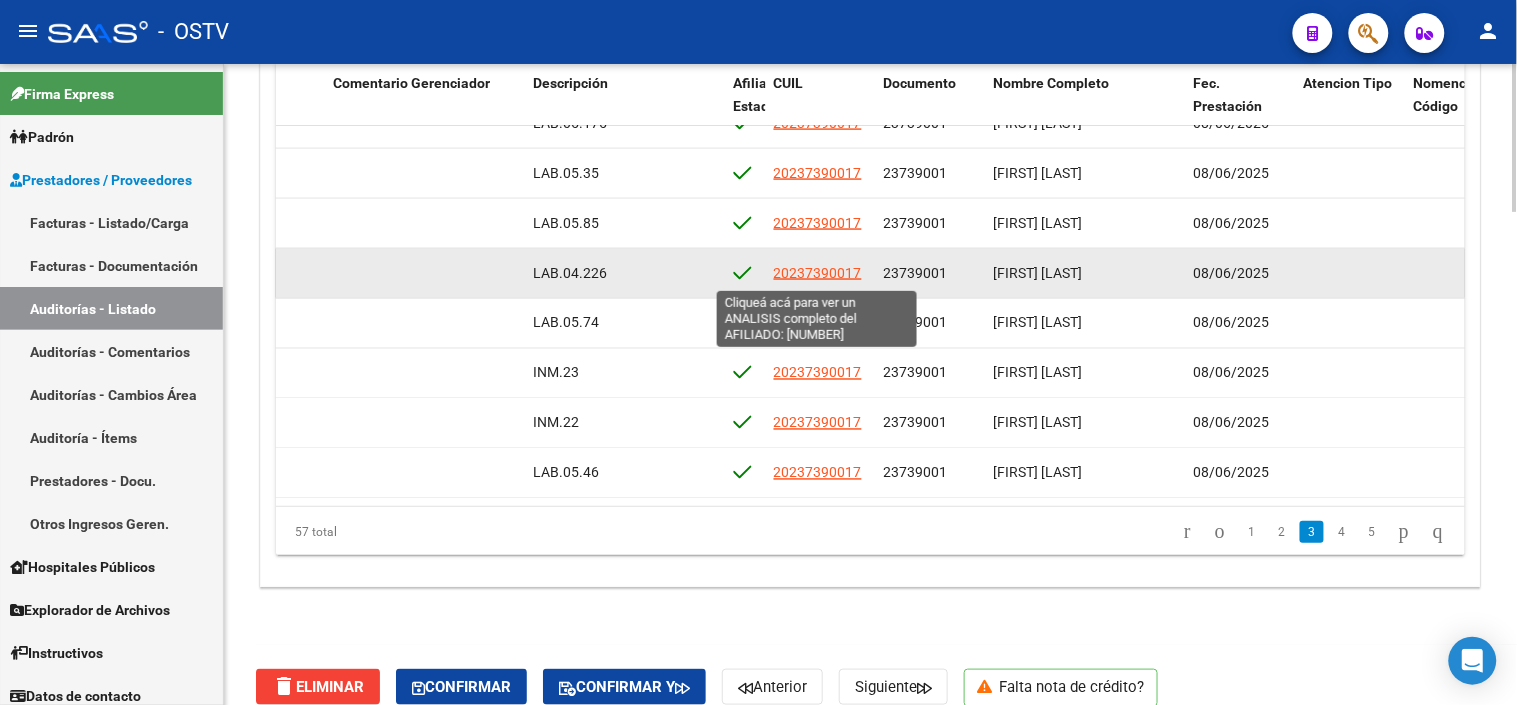 click on "20237390017" 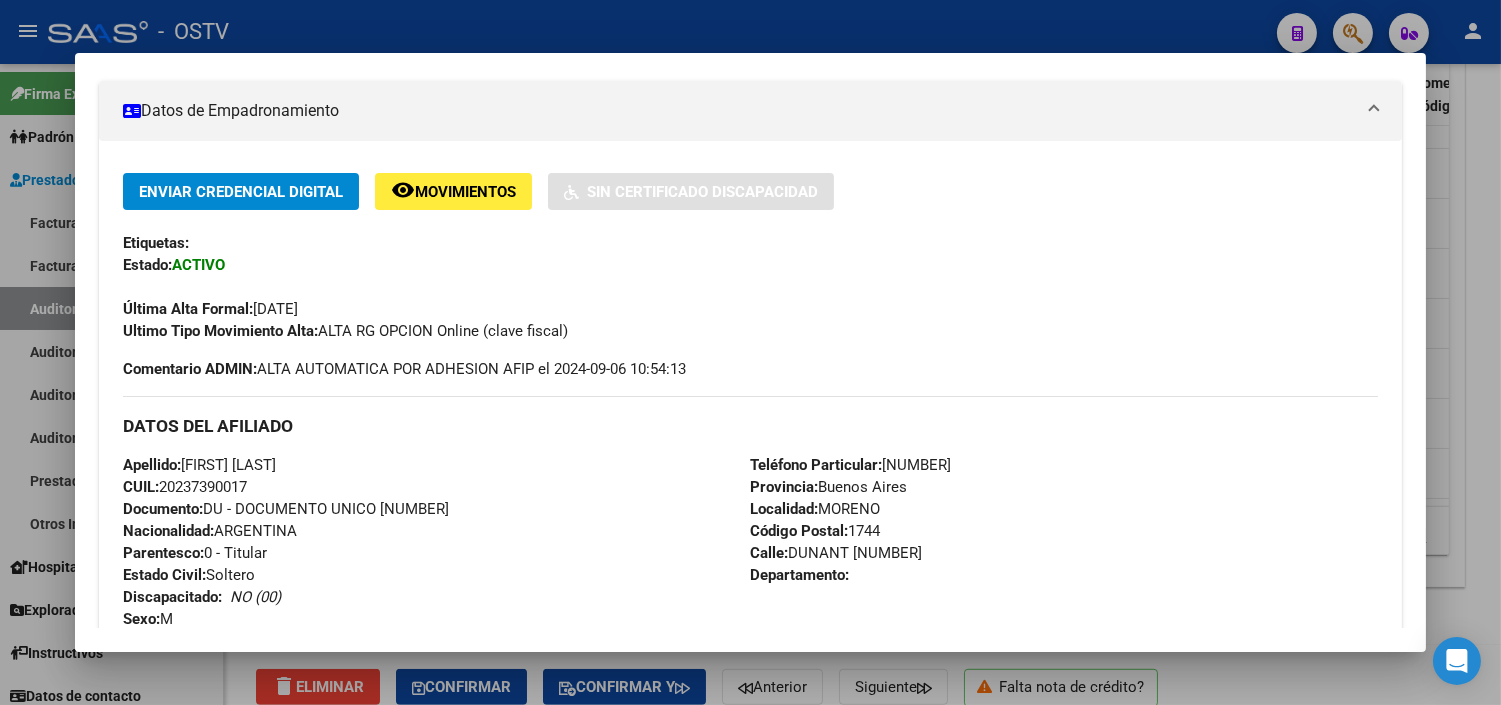 scroll, scrollTop: 0, scrollLeft: 0, axis: both 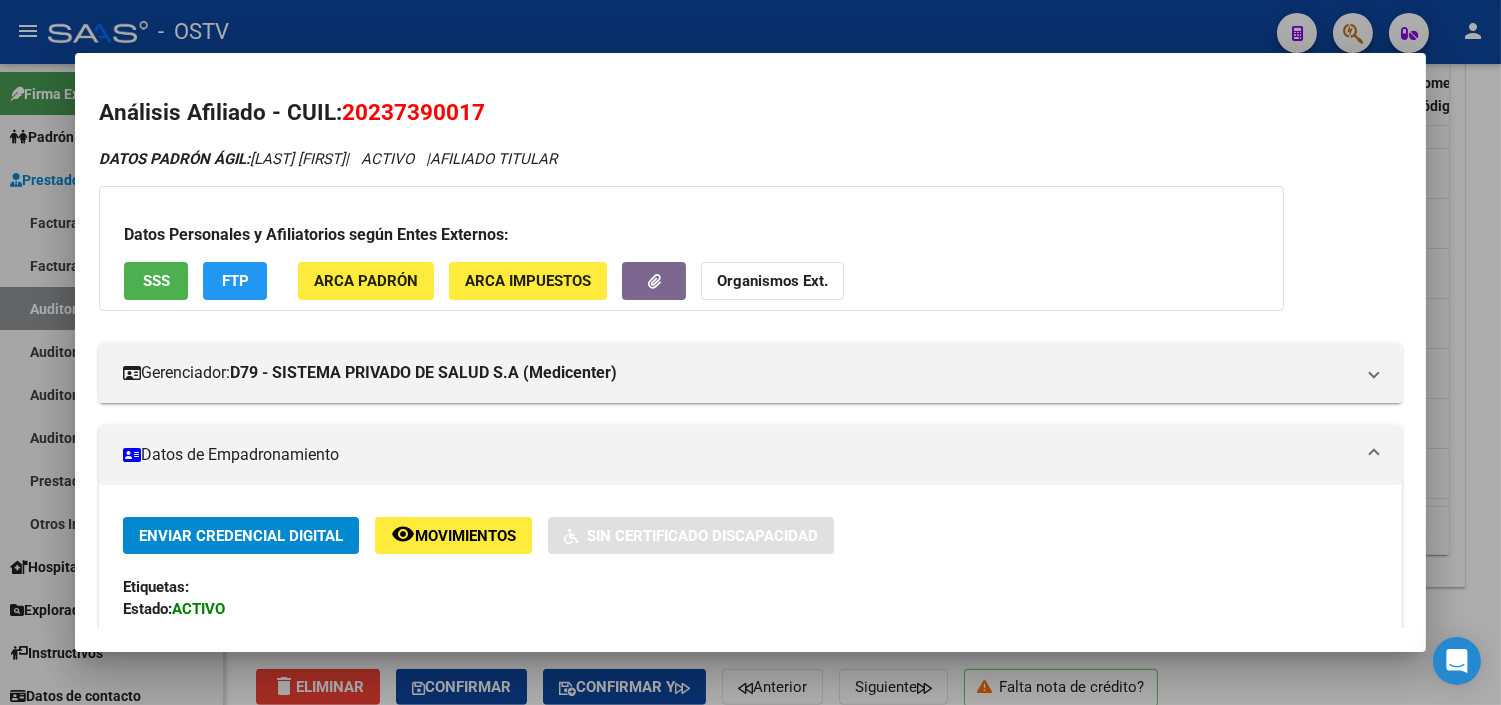 drag, startPoint x: 366, startPoint y: 112, endPoint x: 467, endPoint y: 115, distance: 101.04455 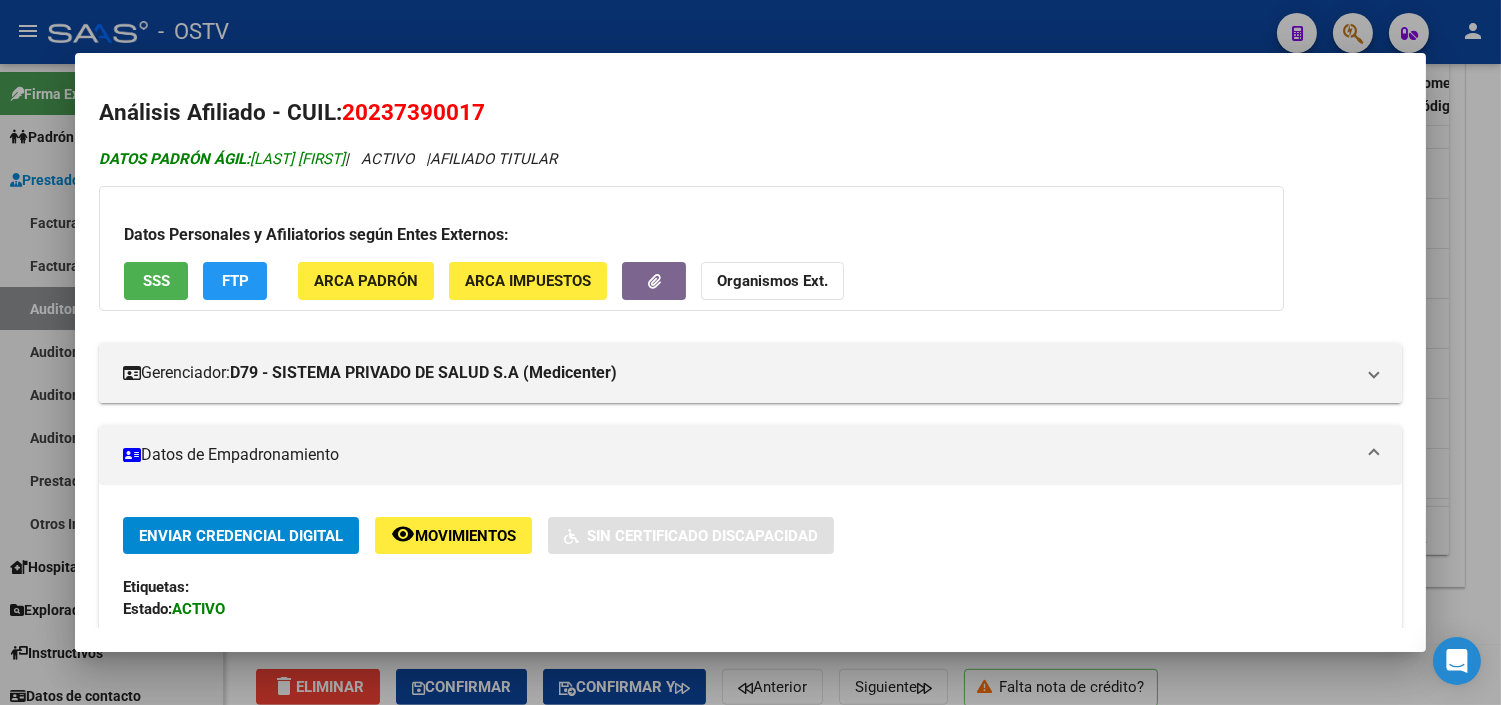 copy on "23739001" 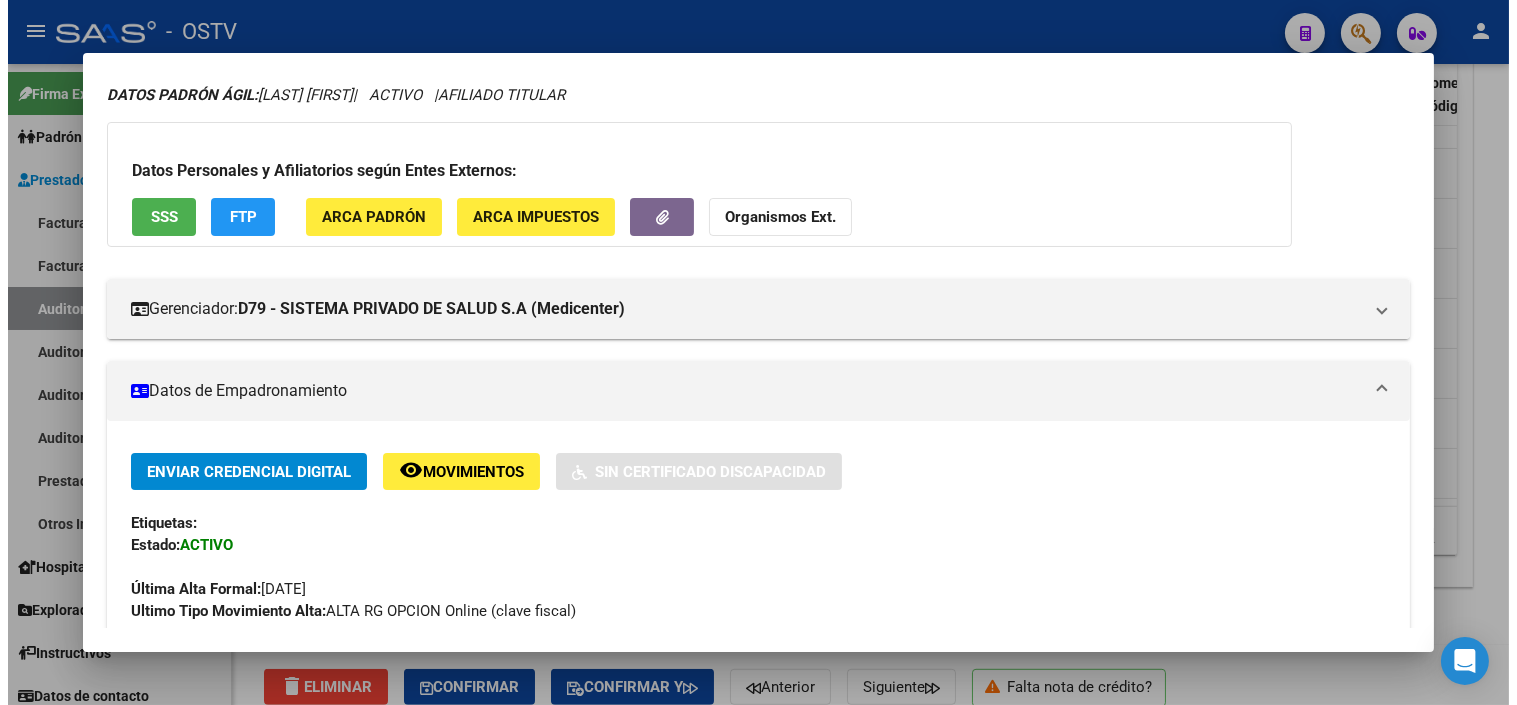scroll, scrollTop: 111, scrollLeft: 0, axis: vertical 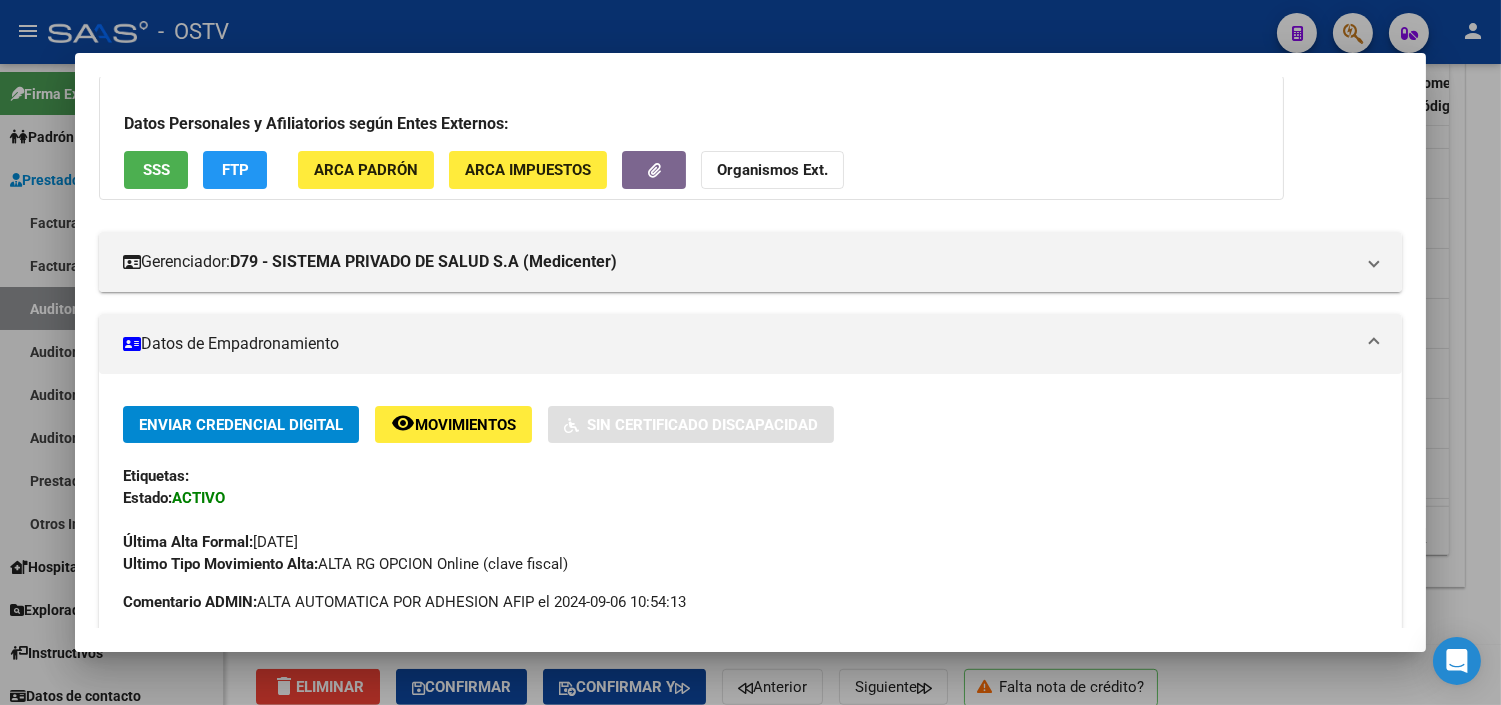 click at bounding box center (750, 352) 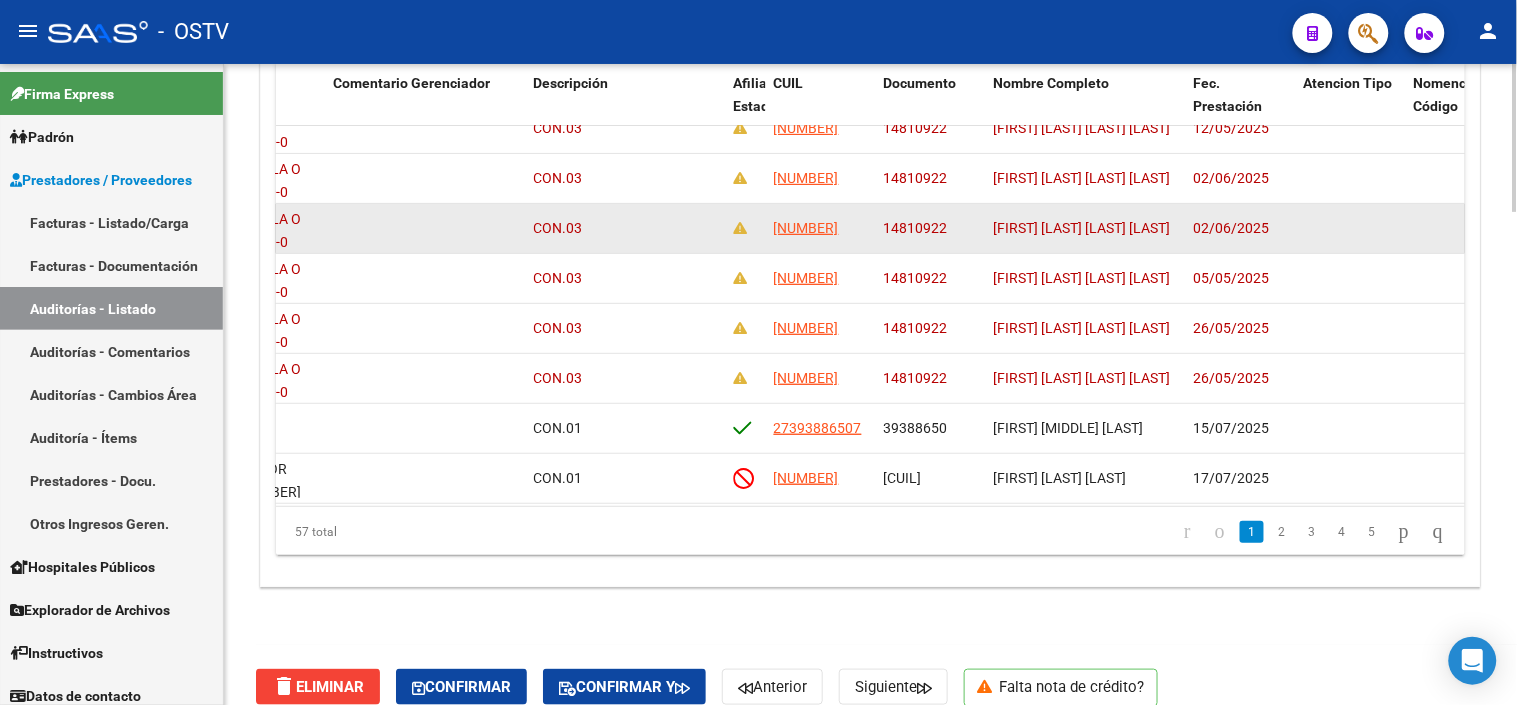 scroll, scrollTop: 0, scrollLeft: 855, axis: horizontal 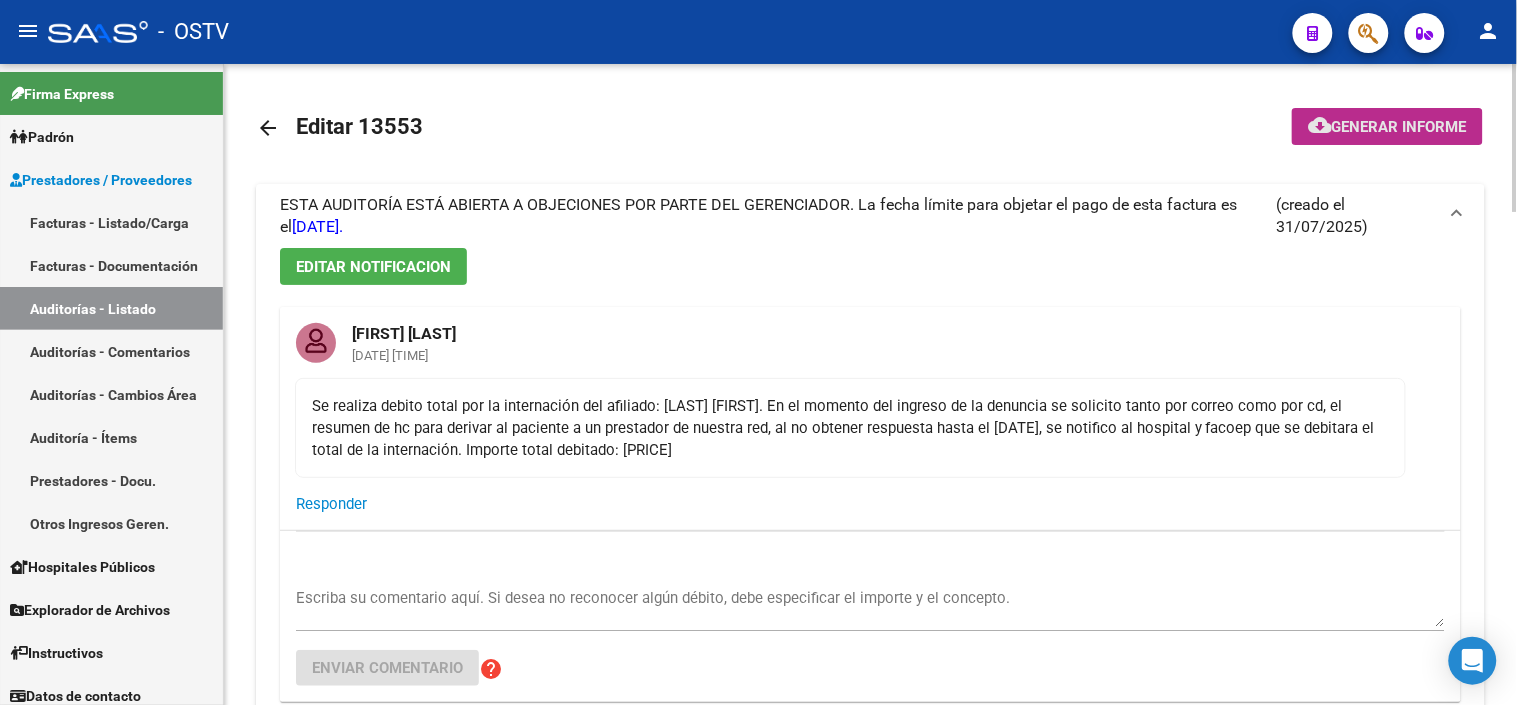click on "Generar informe" 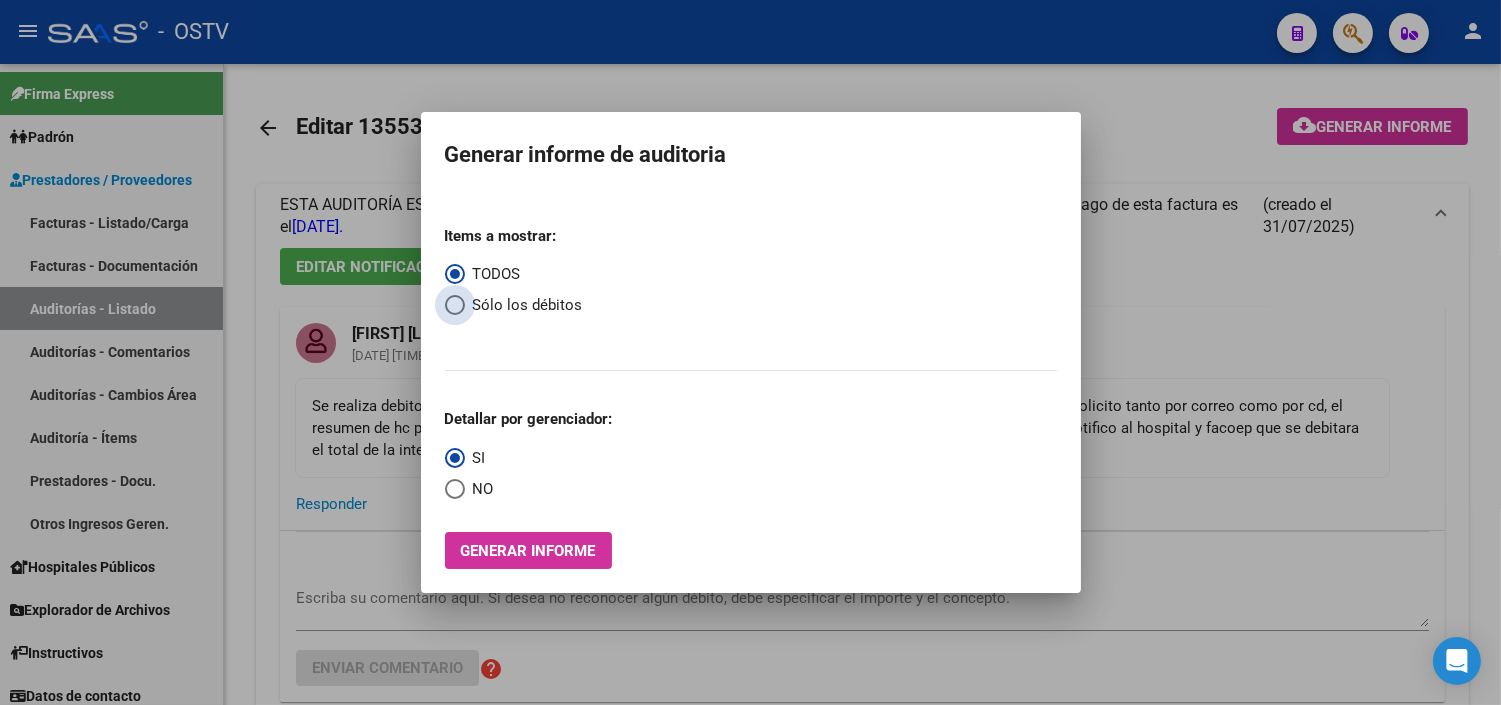 click at bounding box center [455, 305] 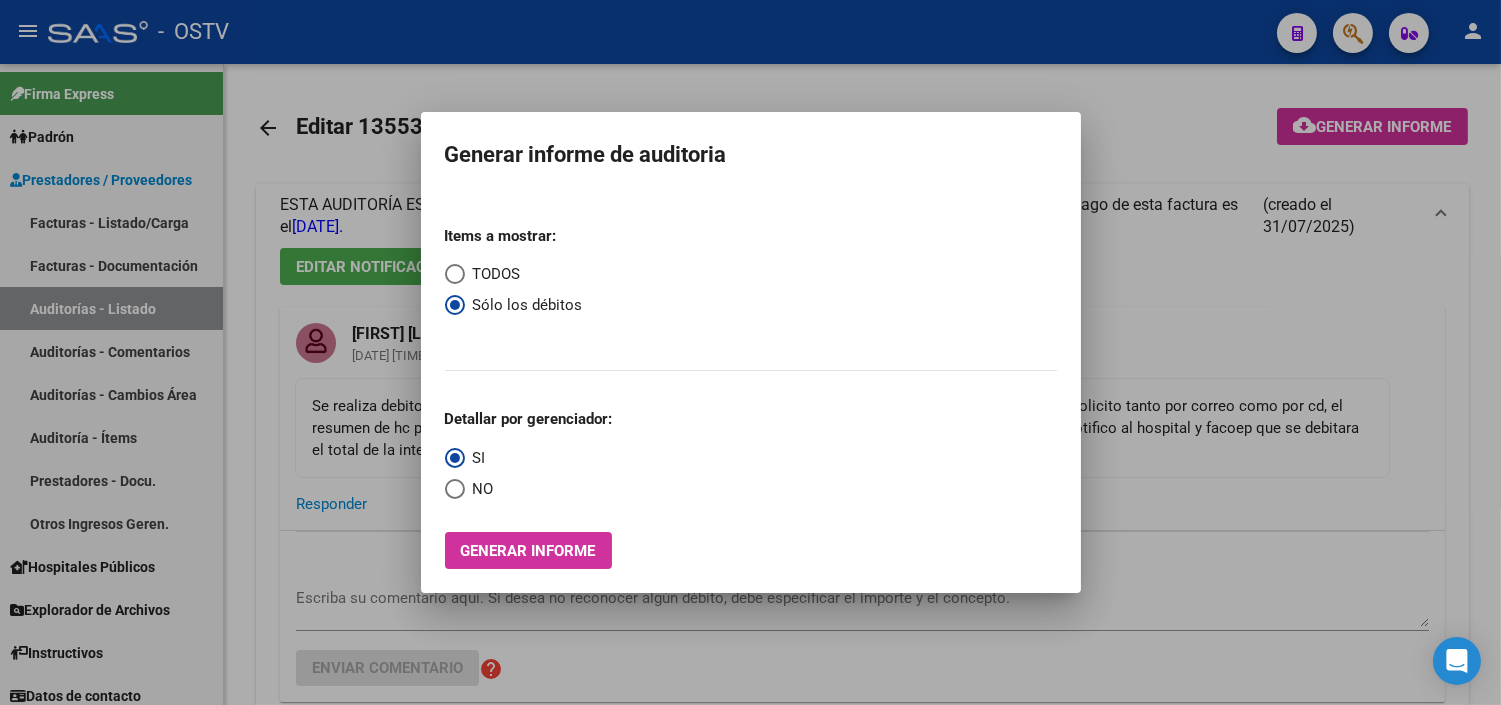click at bounding box center [455, 489] 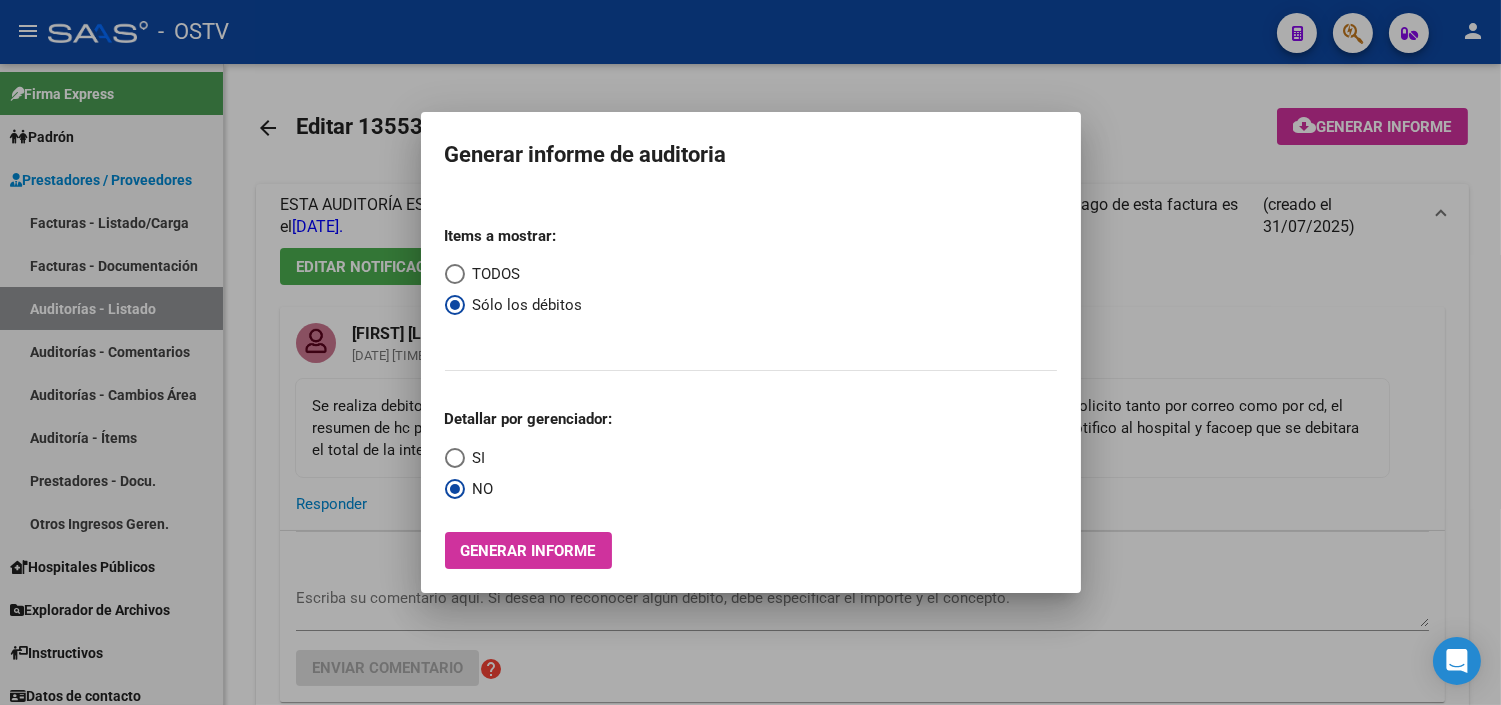 click at bounding box center [750, 352] 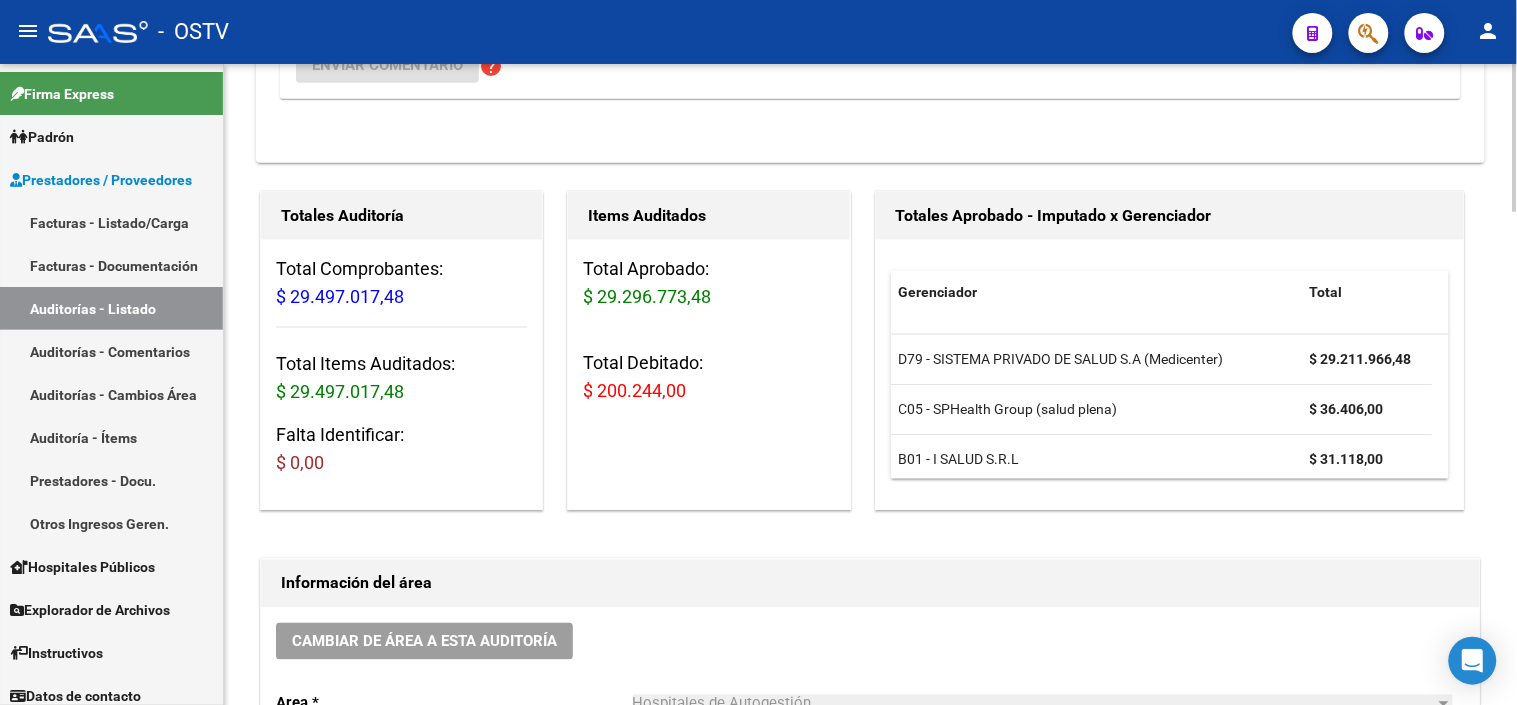 scroll, scrollTop: 0, scrollLeft: 0, axis: both 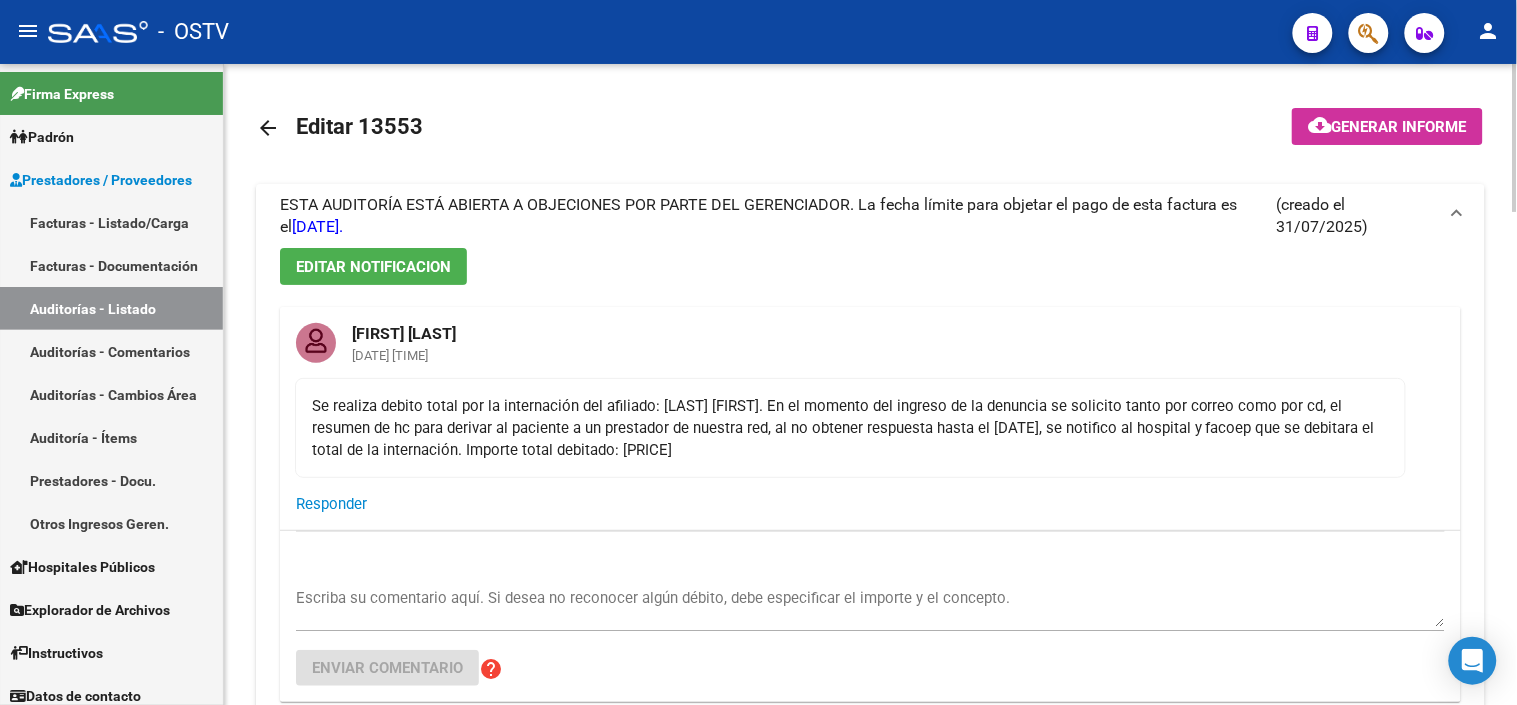 click on "Generar informe" 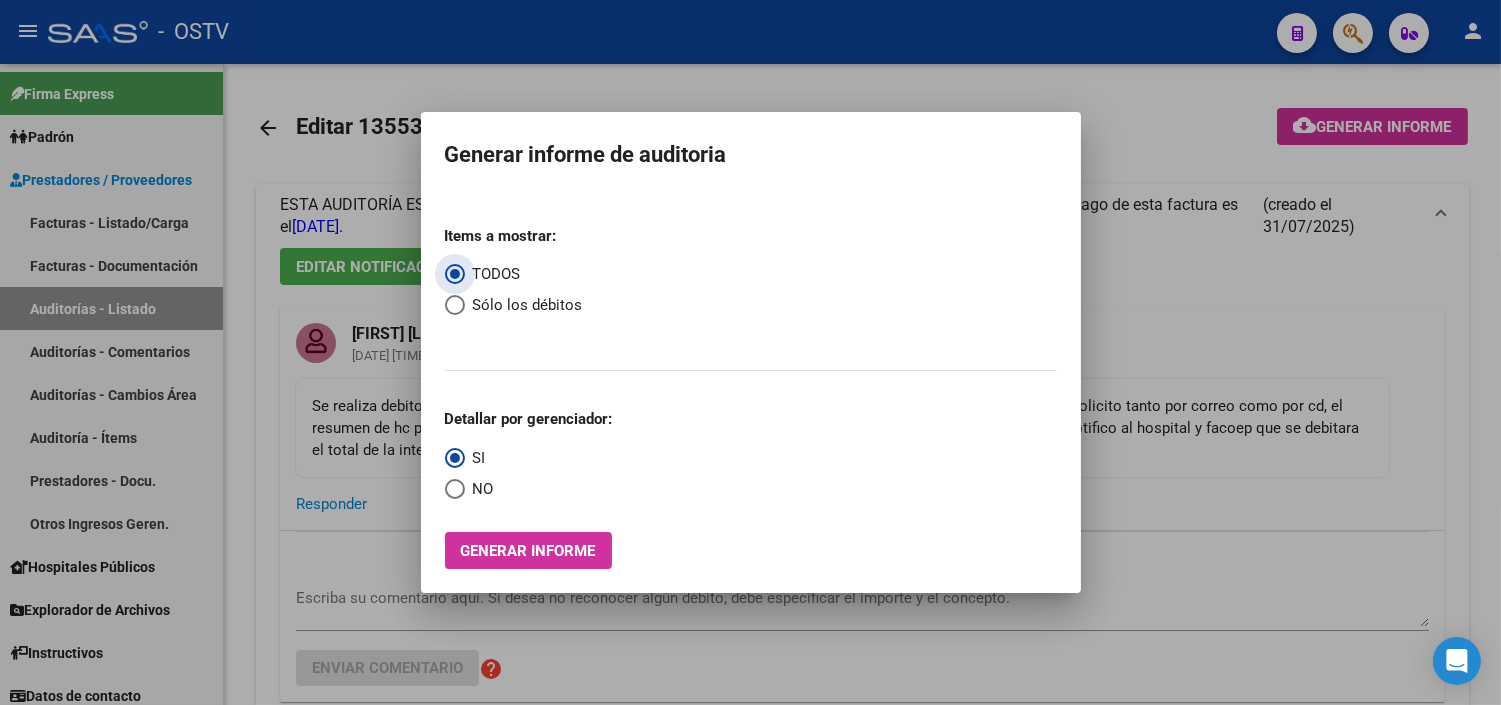 click on "Sólo los débitos" at bounding box center (524, 305) 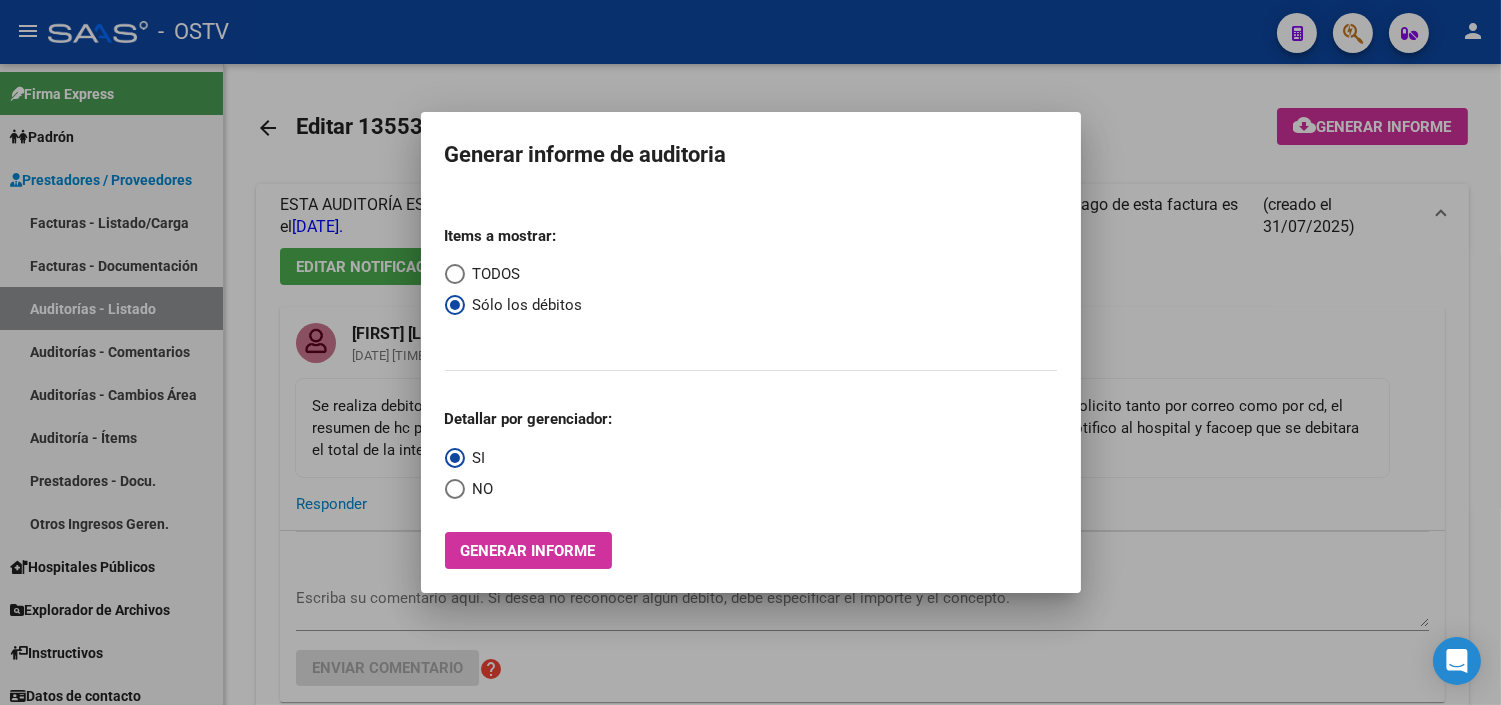 click on "Detallar por gerenciador:   SI   NO" at bounding box center [529, 446] 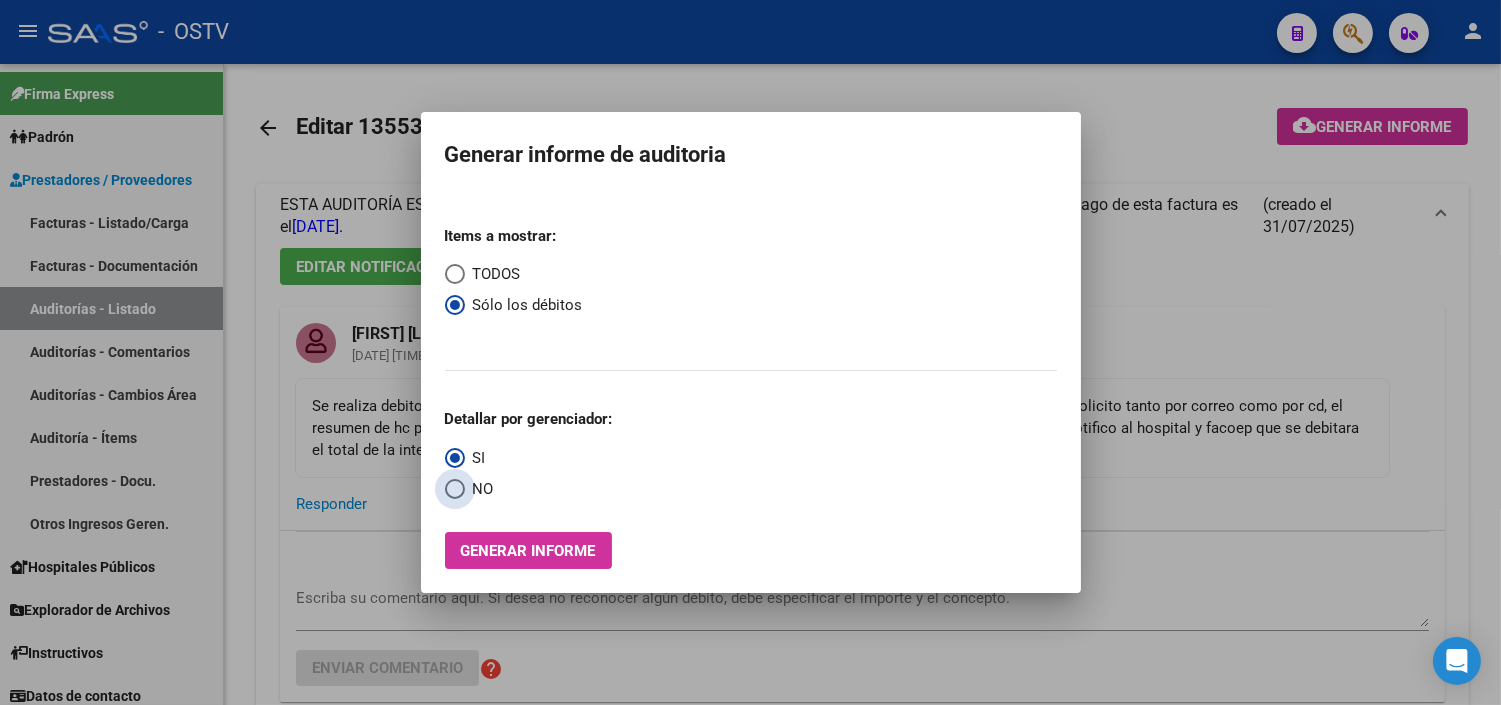 click at bounding box center (455, 489) 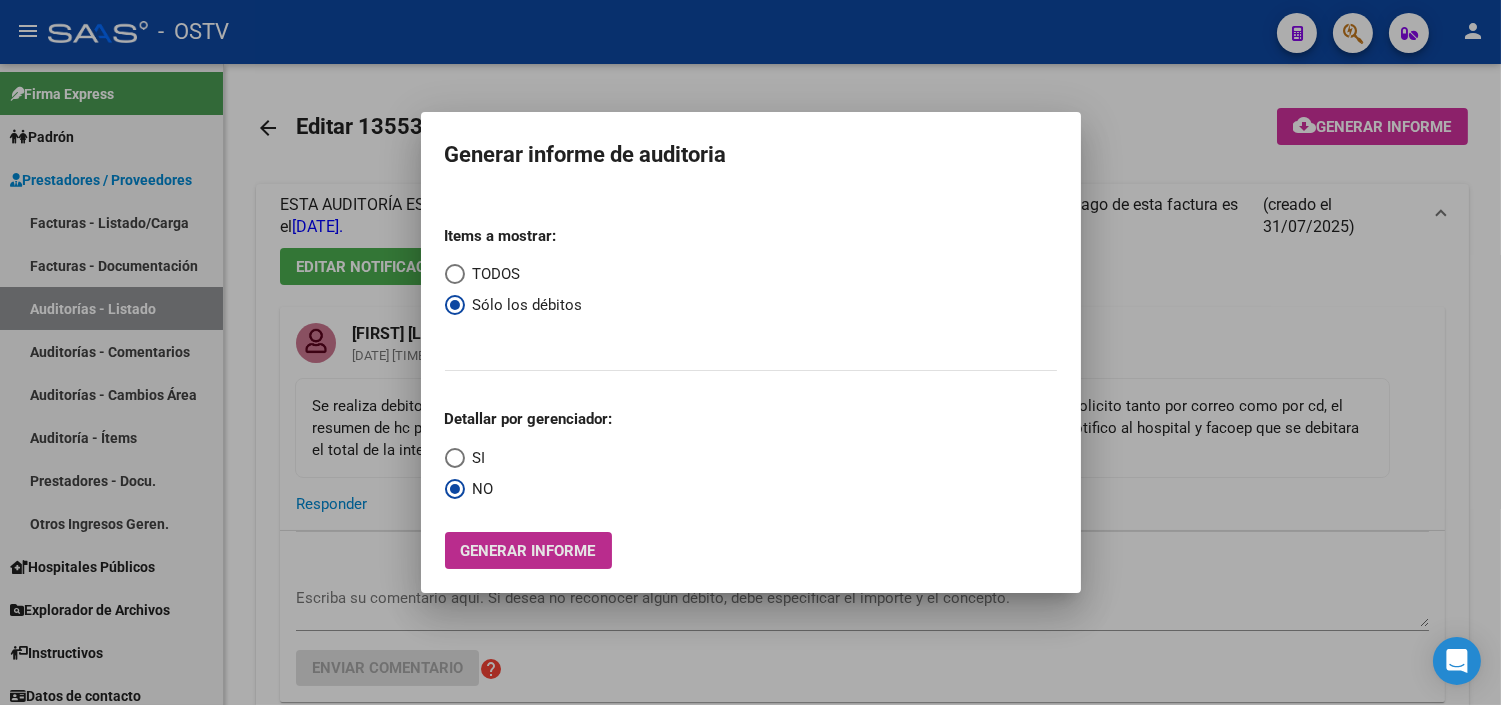 click on "Generar informe" at bounding box center [528, 550] 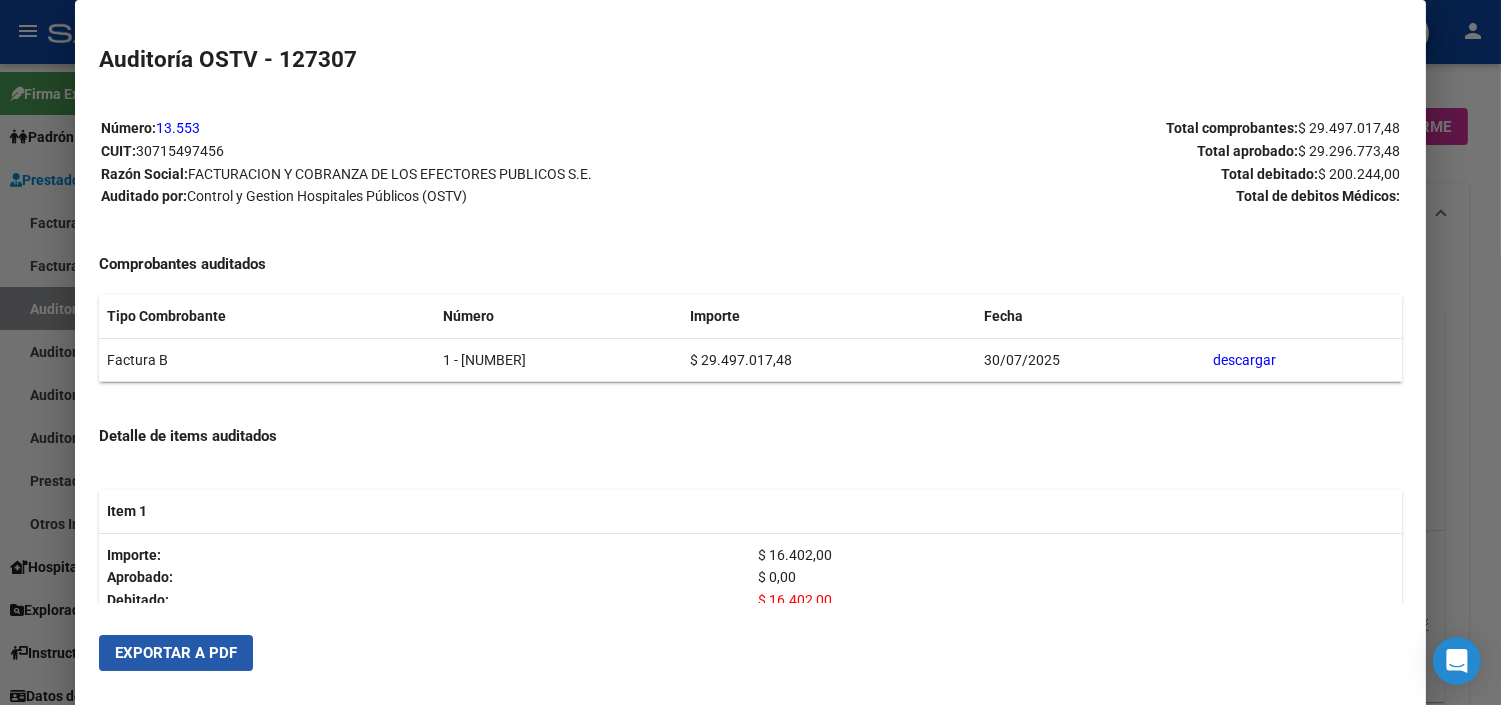 click on "Exportar a PDF" at bounding box center [176, 653] 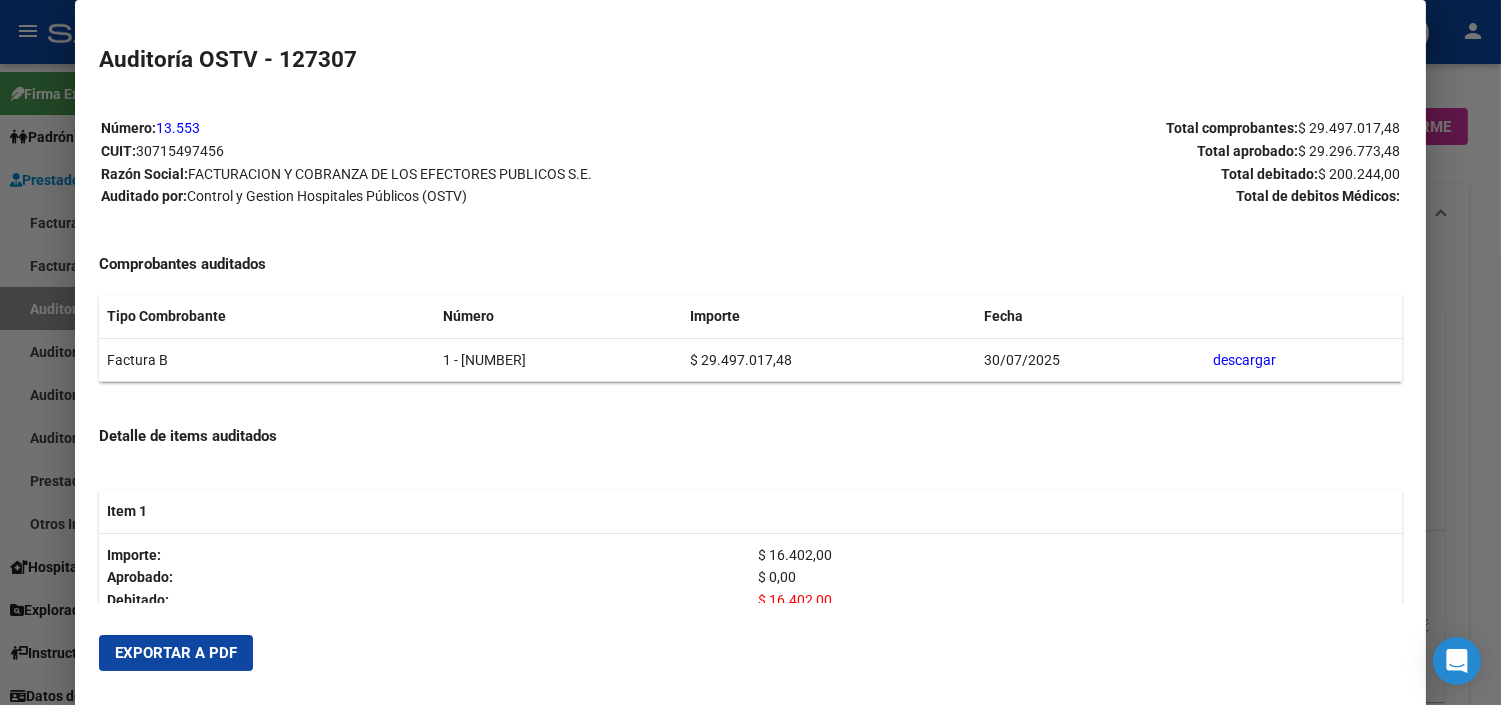 click at bounding box center [750, 352] 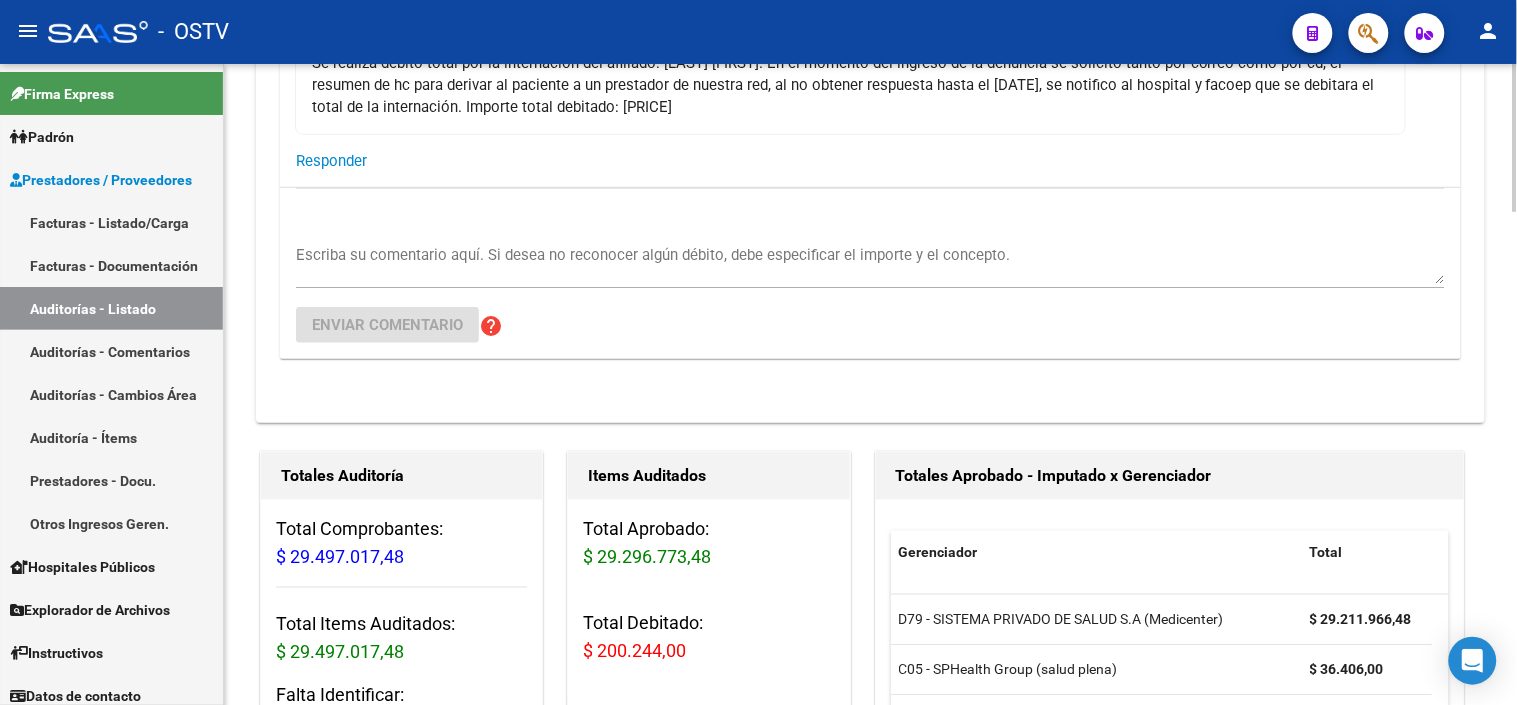 scroll, scrollTop: 111, scrollLeft: 0, axis: vertical 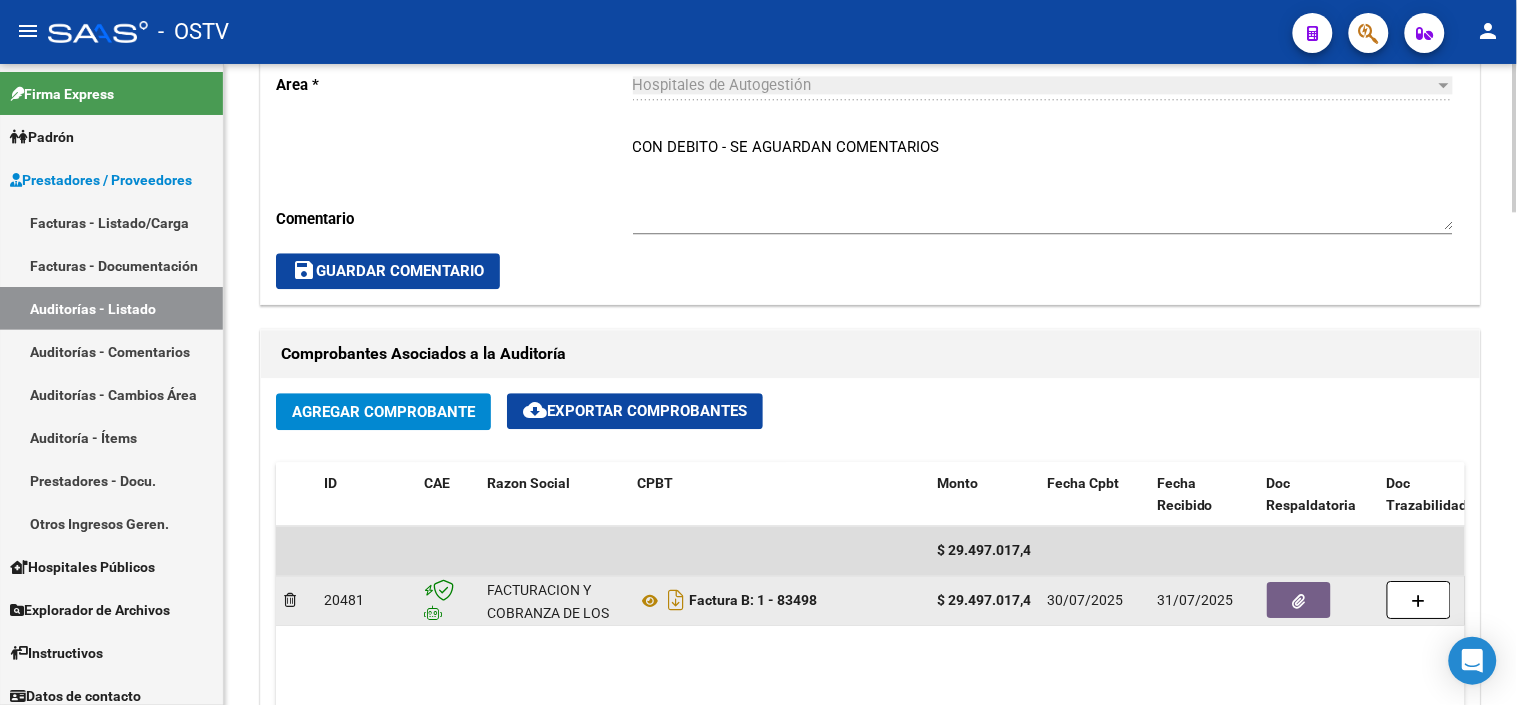 click 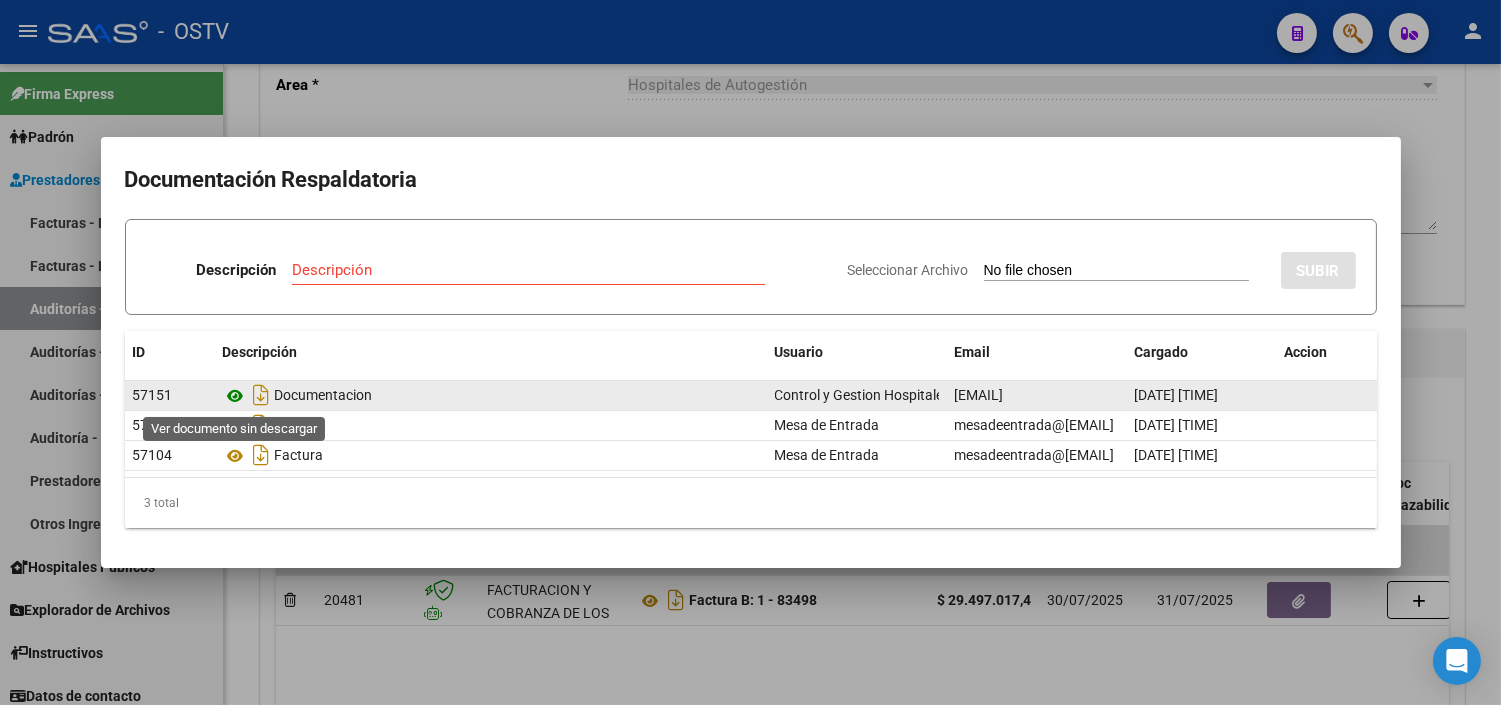 click 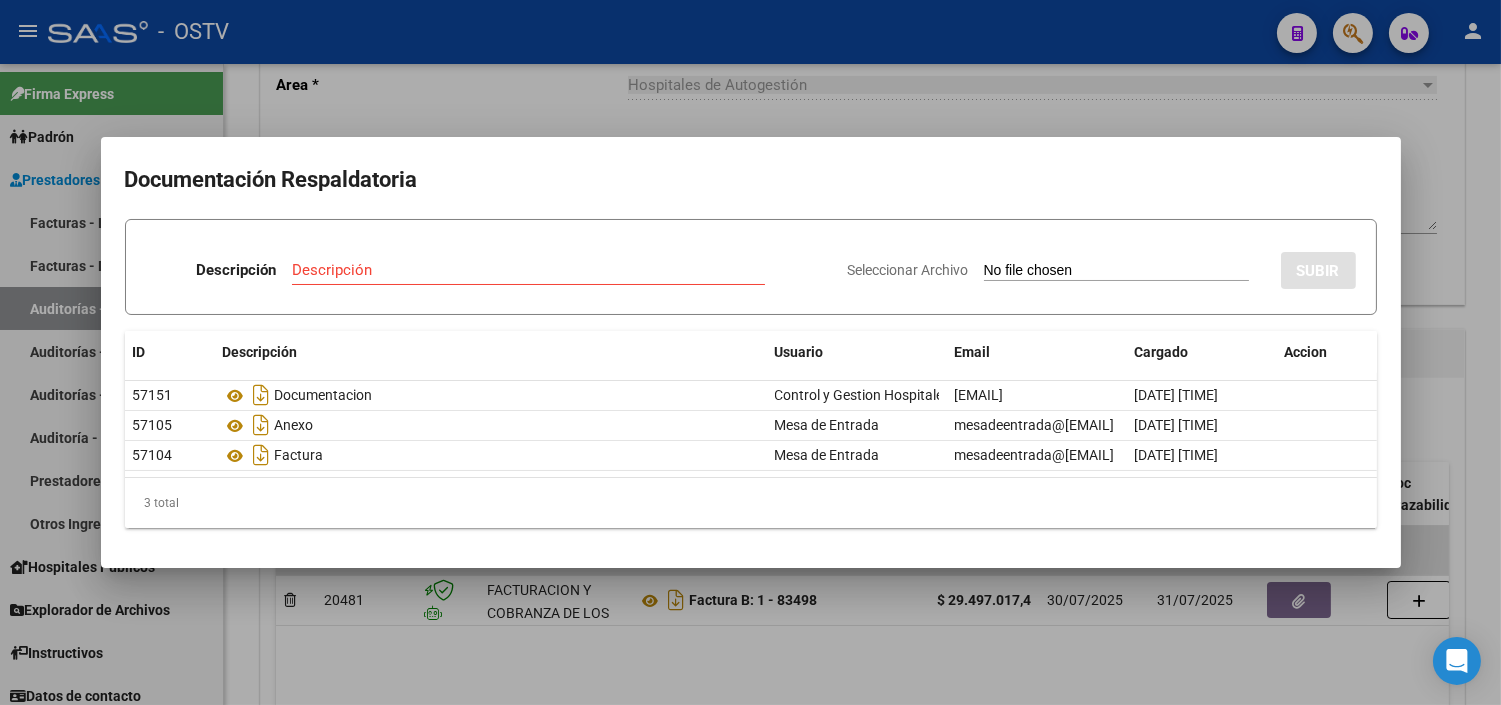click at bounding box center (750, 352) 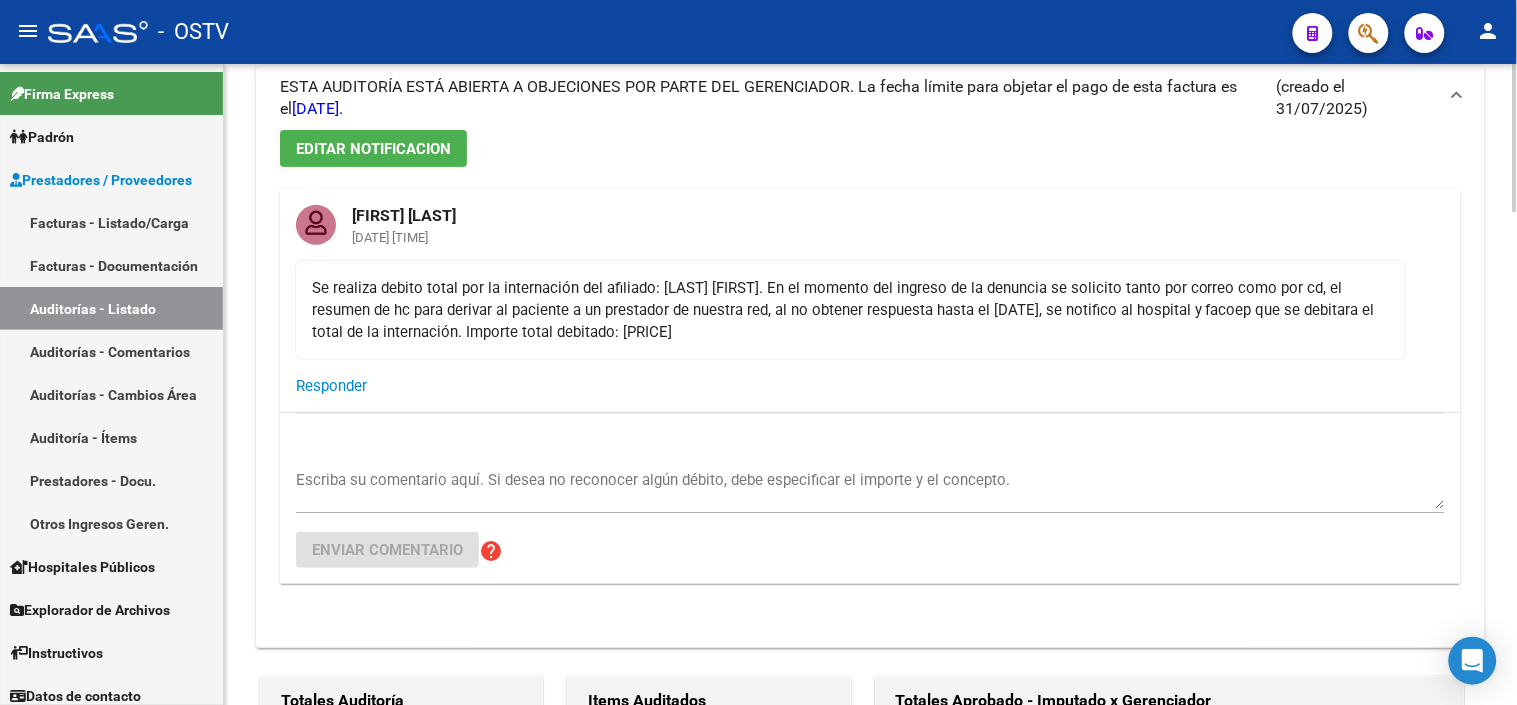 scroll, scrollTop: 111, scrollLeft: 0, axis: vertical 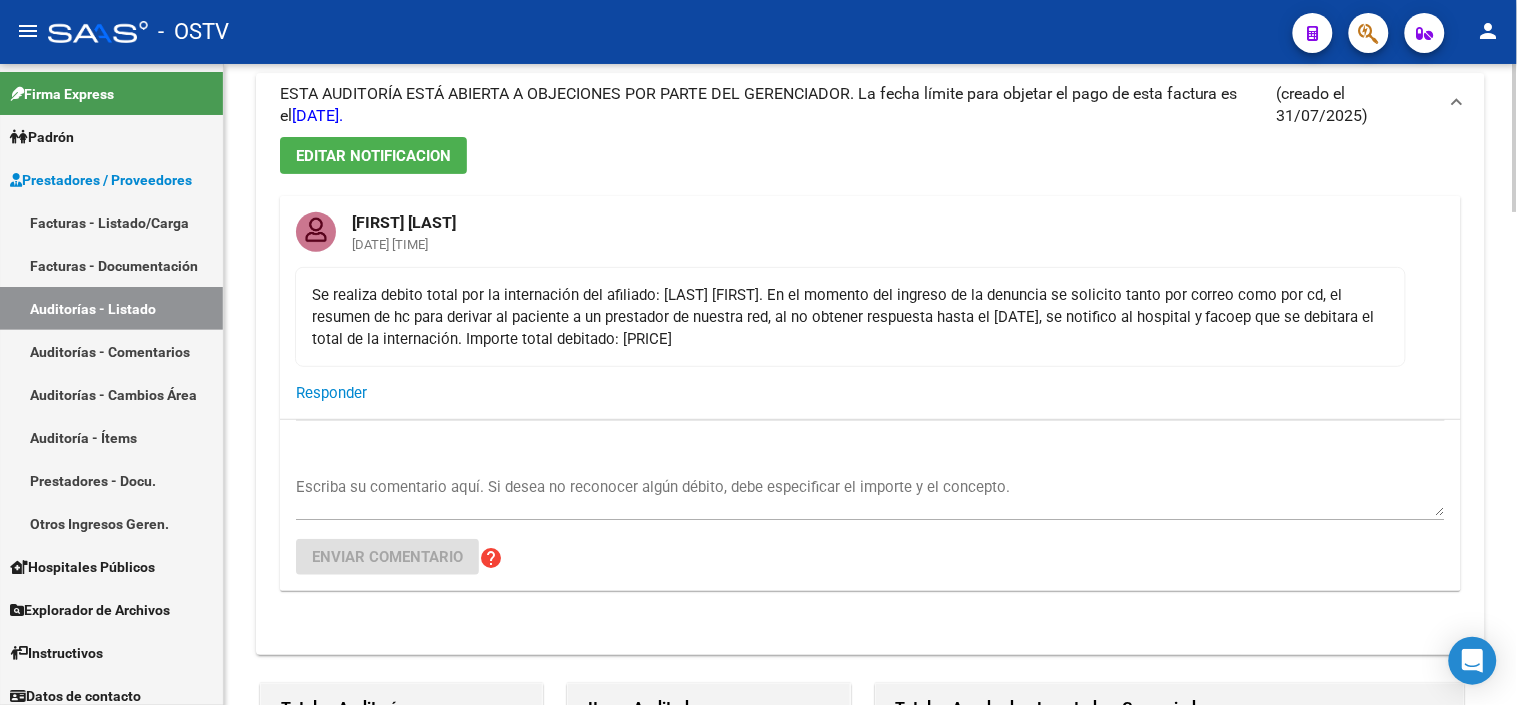 click on "Responder" 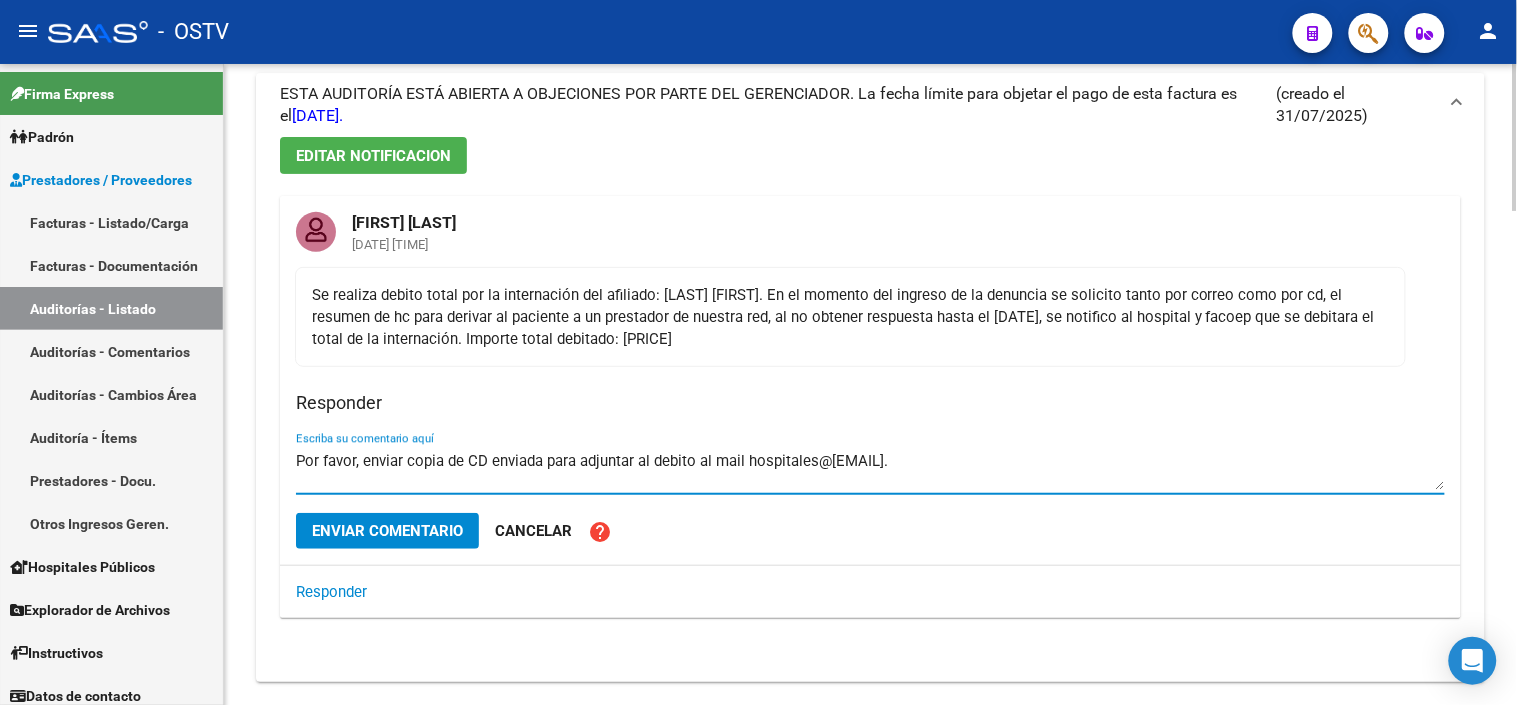 click on "Por favor, enviar copia de CD enviada para adjuntar al debito al mail hospitales@[EMAIL]." at bounding box center (870, 470) 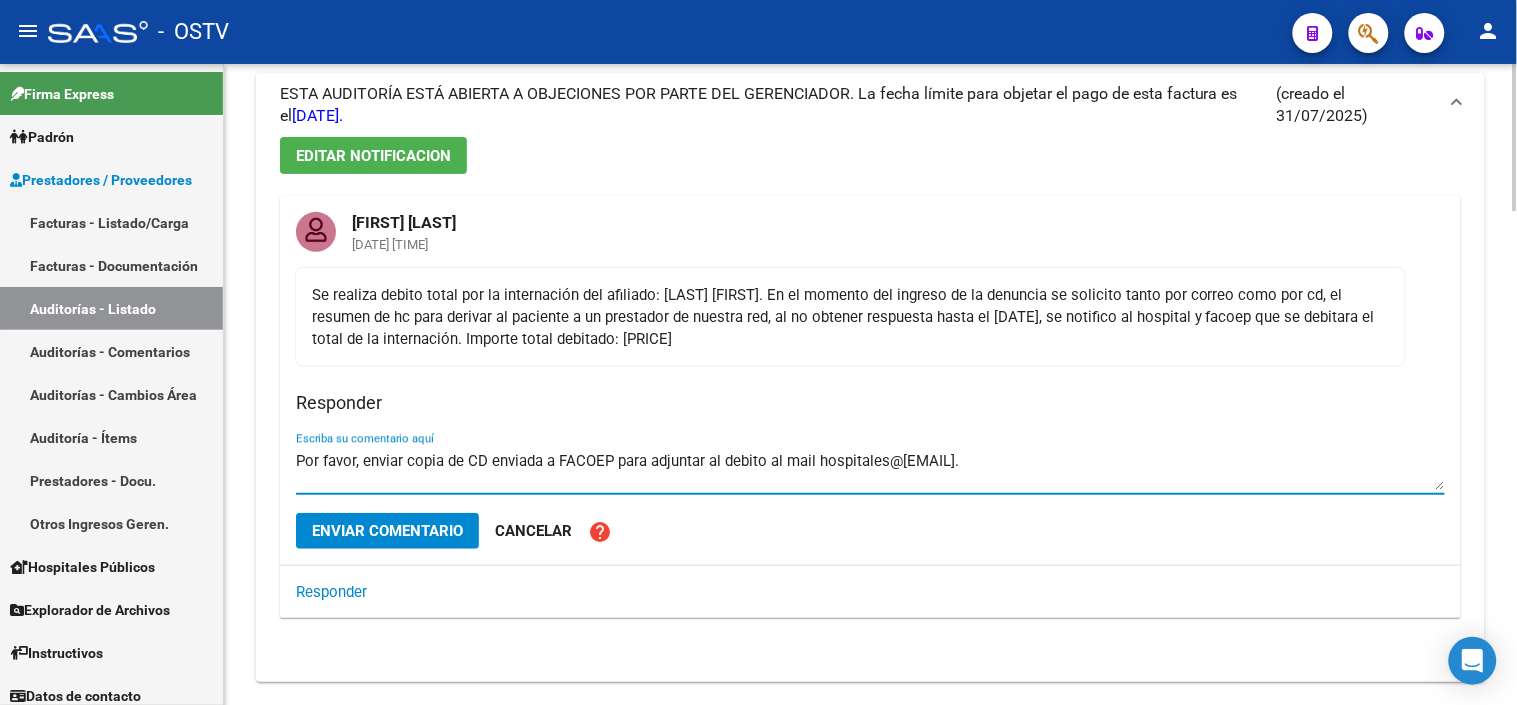 drag, startPoint x: 777, startPoint y: 460, endPoint x: 814, endPoint y: 458, distance: 37.054016 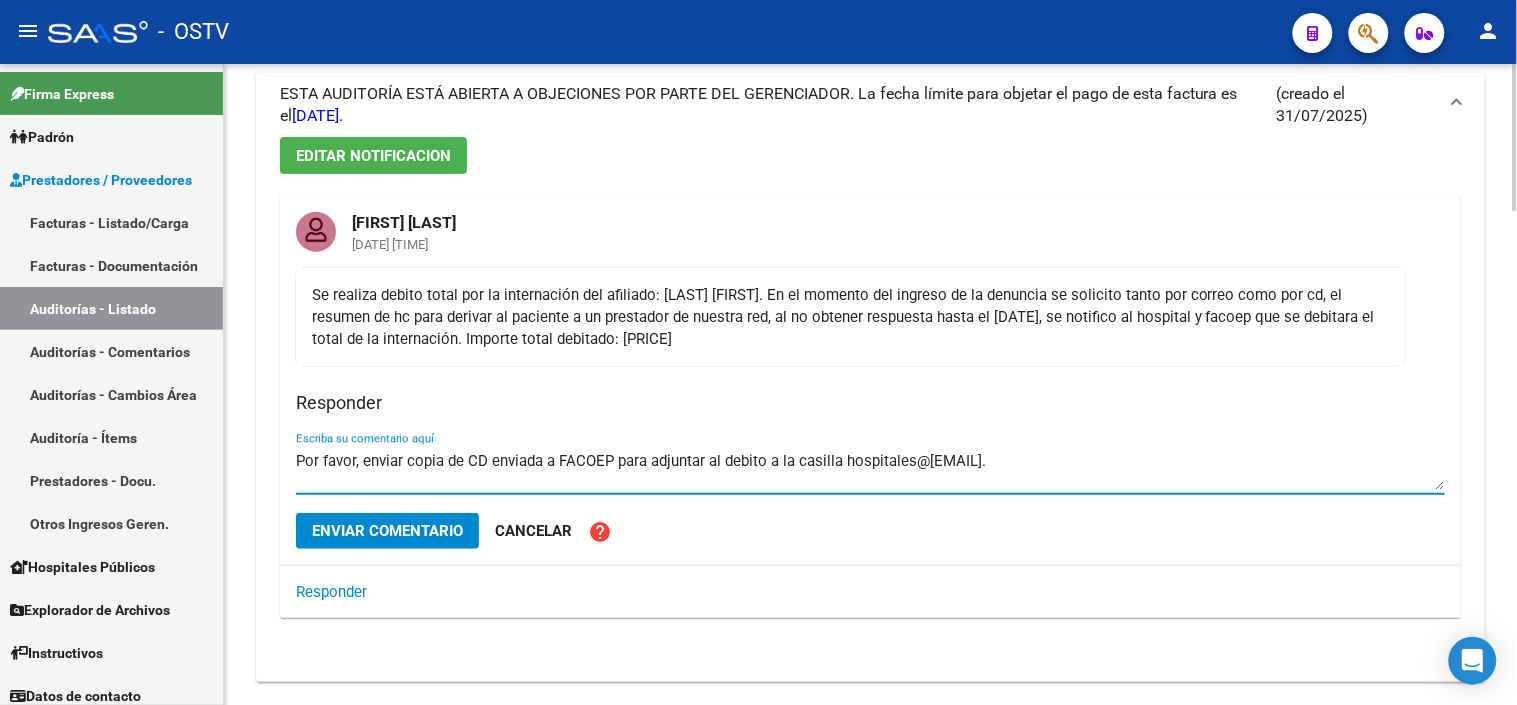 drag, startPoint x: 772, startPoint y: 461, endPoint x: 1038, endPoint y: 461, distance: 266 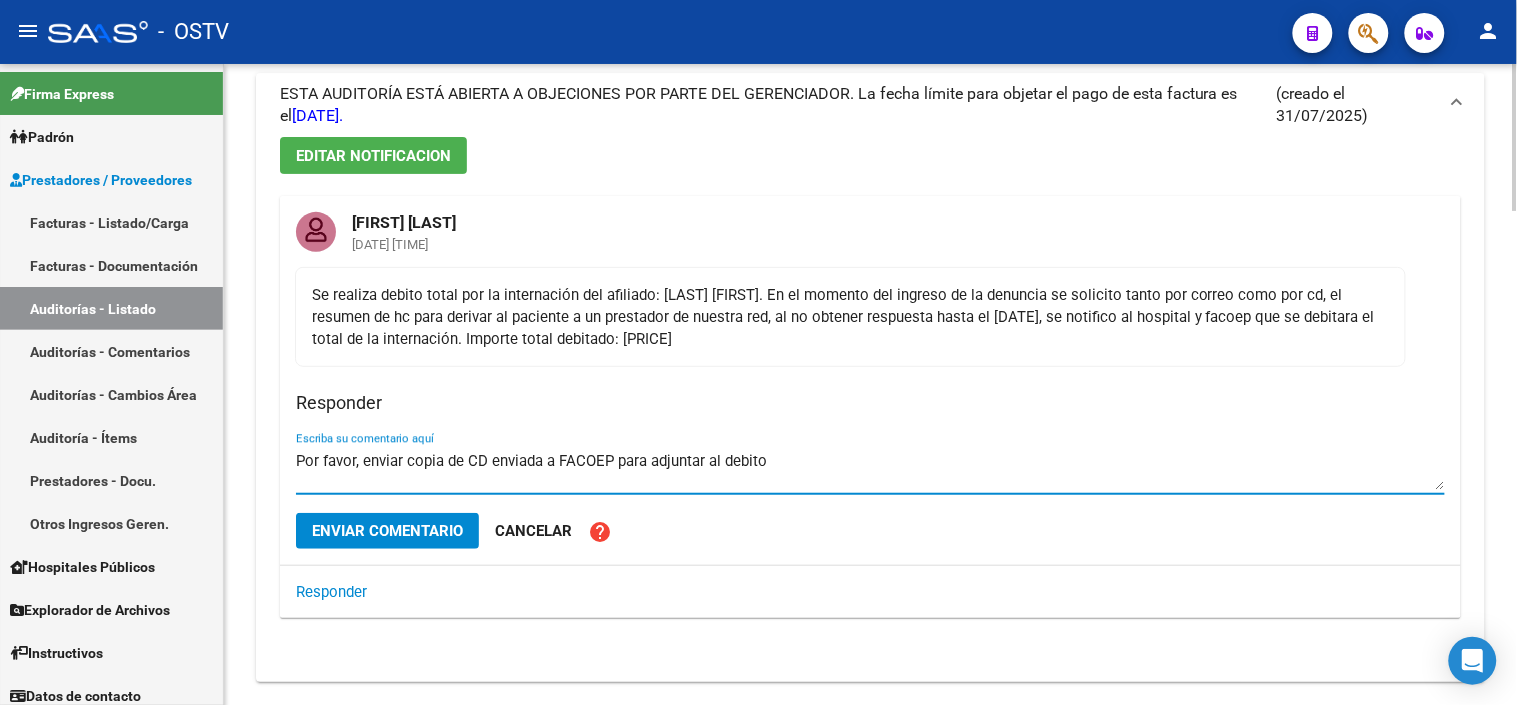 click on "Por favor, enviar copia de CD enviada a FACOEP para adjuntar al debito" at bounding box center [870, 470] 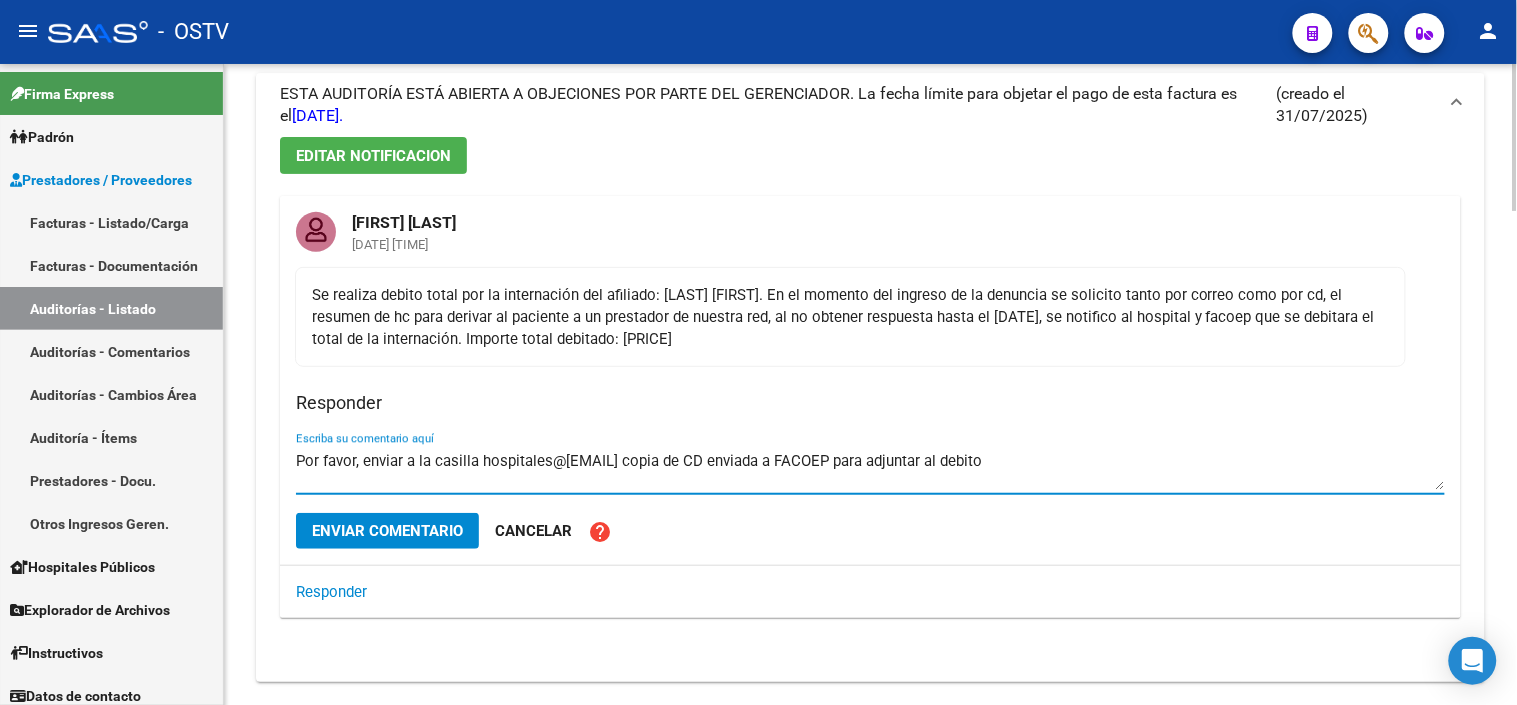 click on "Por favor, enviar a la casilla hospitales@[EMAIL] copia de CD enviada a FACOEP para adjuntar al debito" at bounding box center [870, 470] 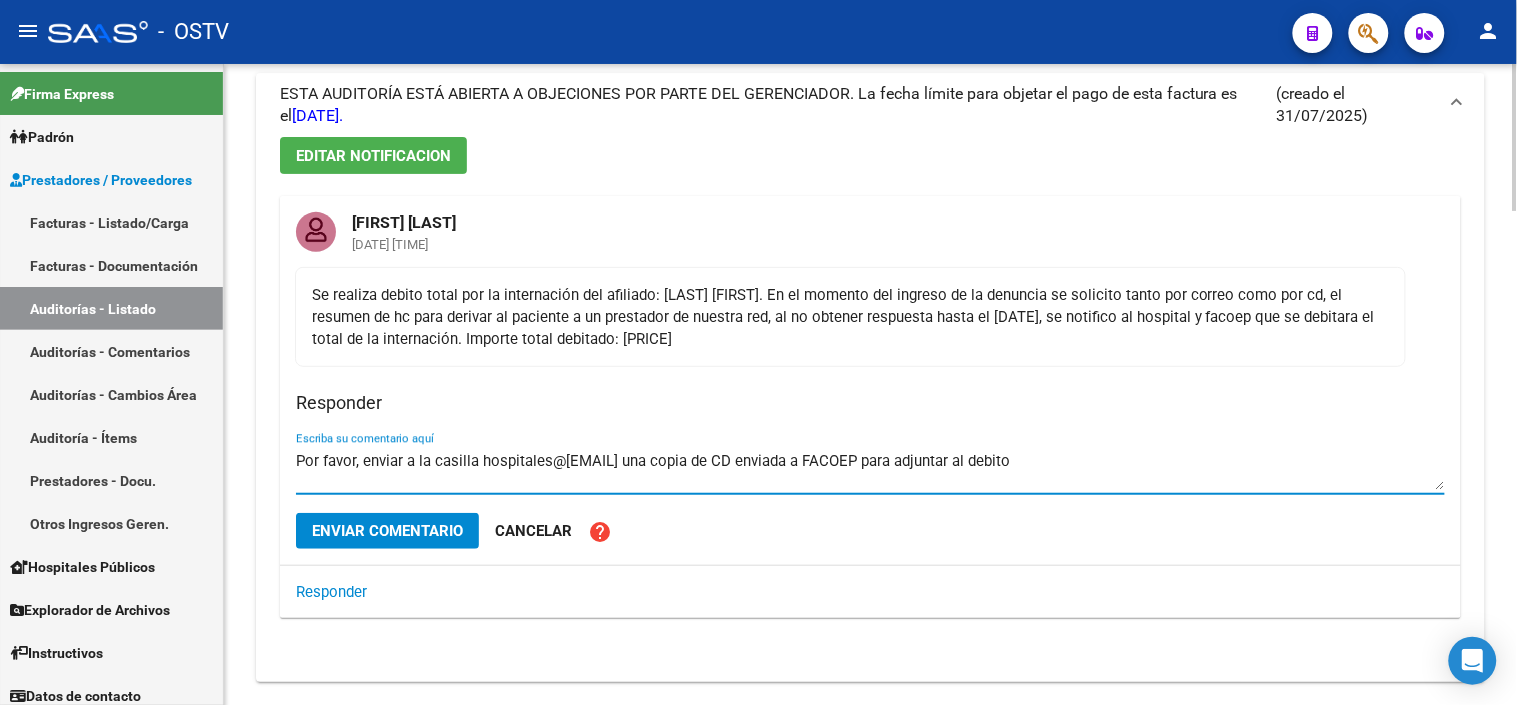 click on "Por favor, enviar a la casilla hospitales@[EMAIL] una copia de CD enviada a FACOEP para adjuntar al debito" at bounding box center [870, 470] 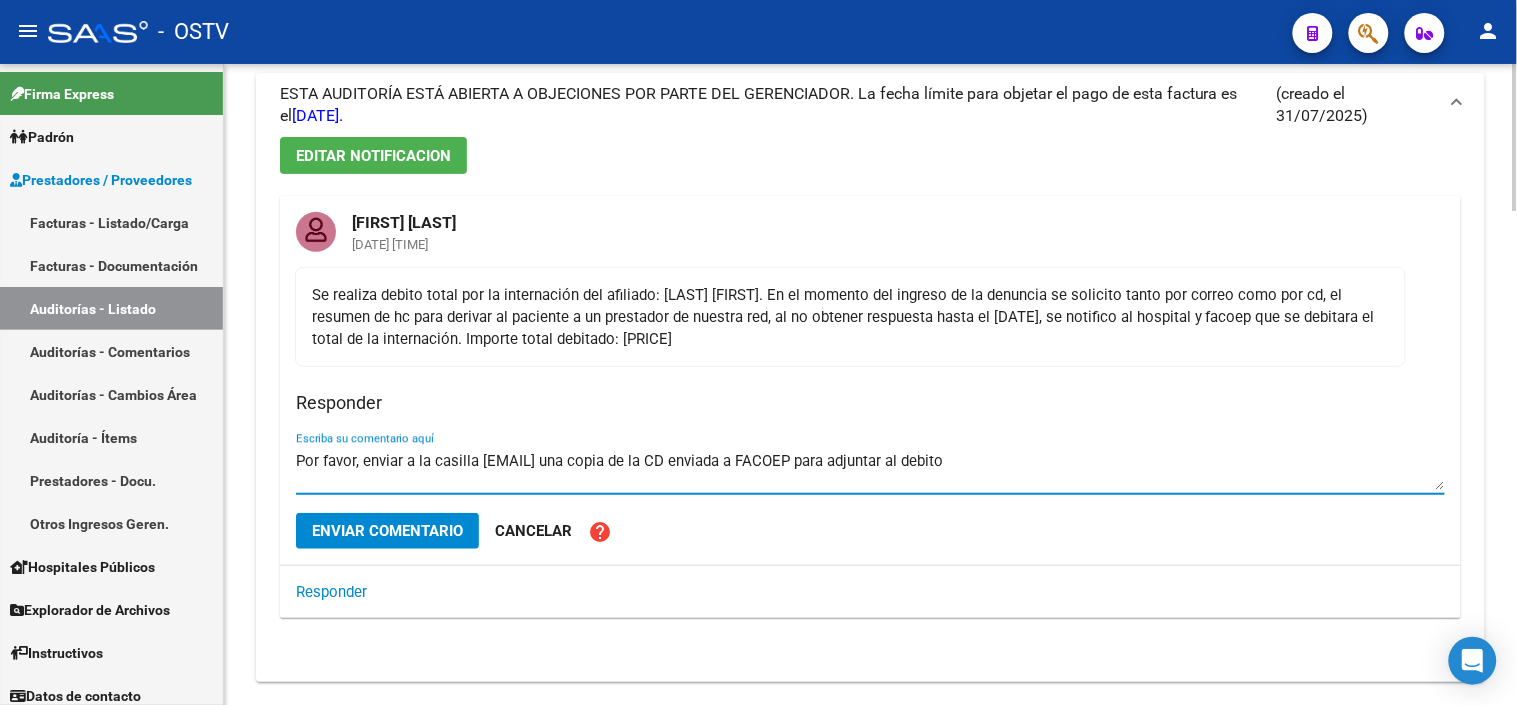 type on "Por favor, enviar a la casilla [EMAIL] una copia de la CD enviada a FACOEP para adjuntar al debito" 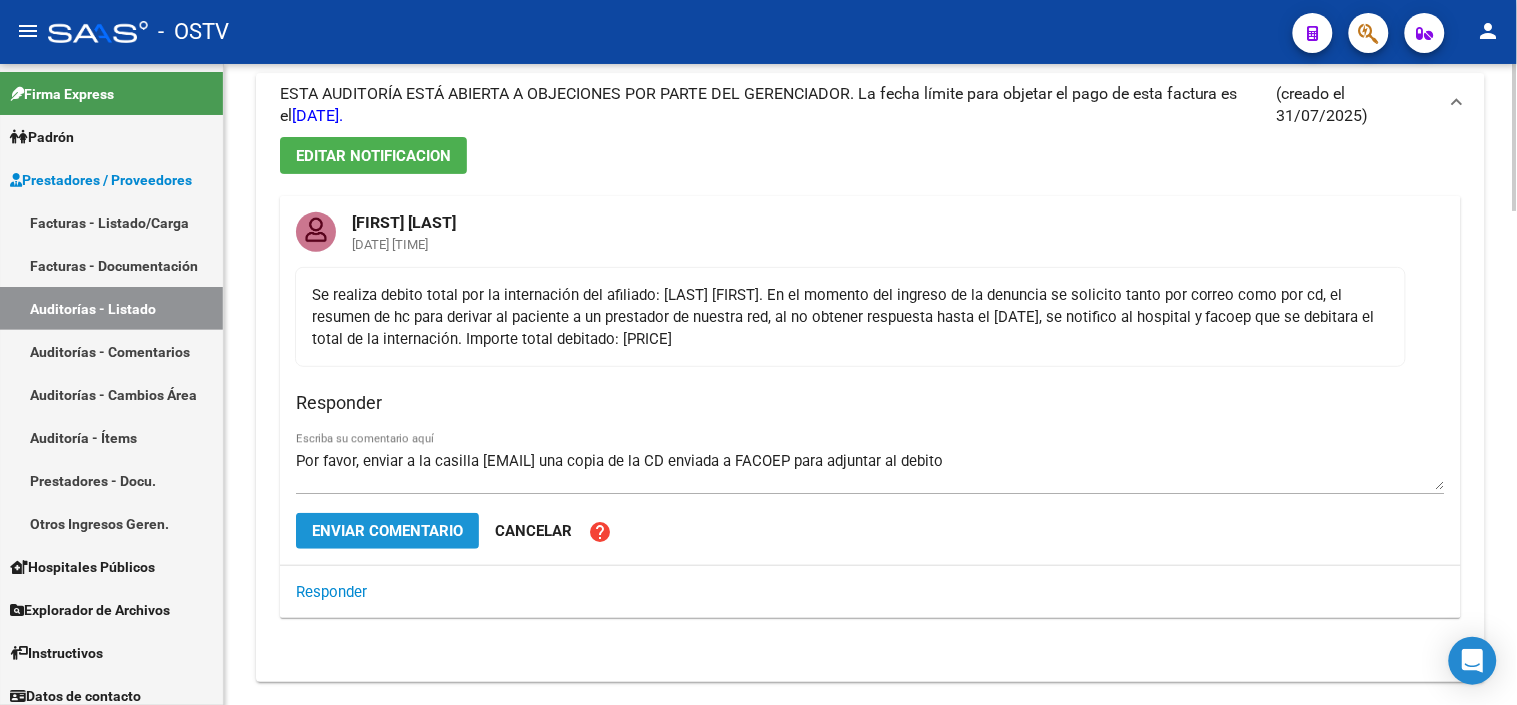 click on "Enviar comentario" 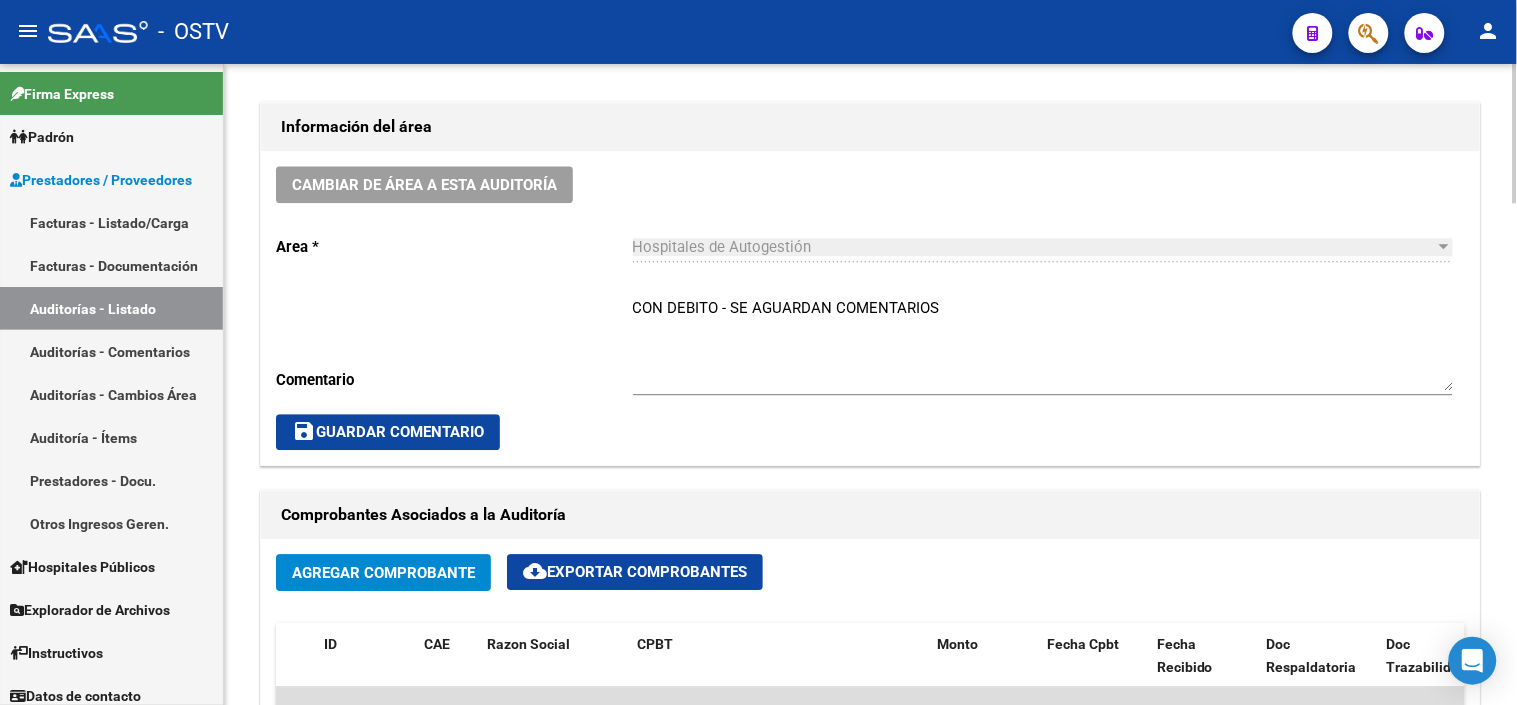 scroll, scrollTop: 1555, scrollLeft: 0, axis: vertical 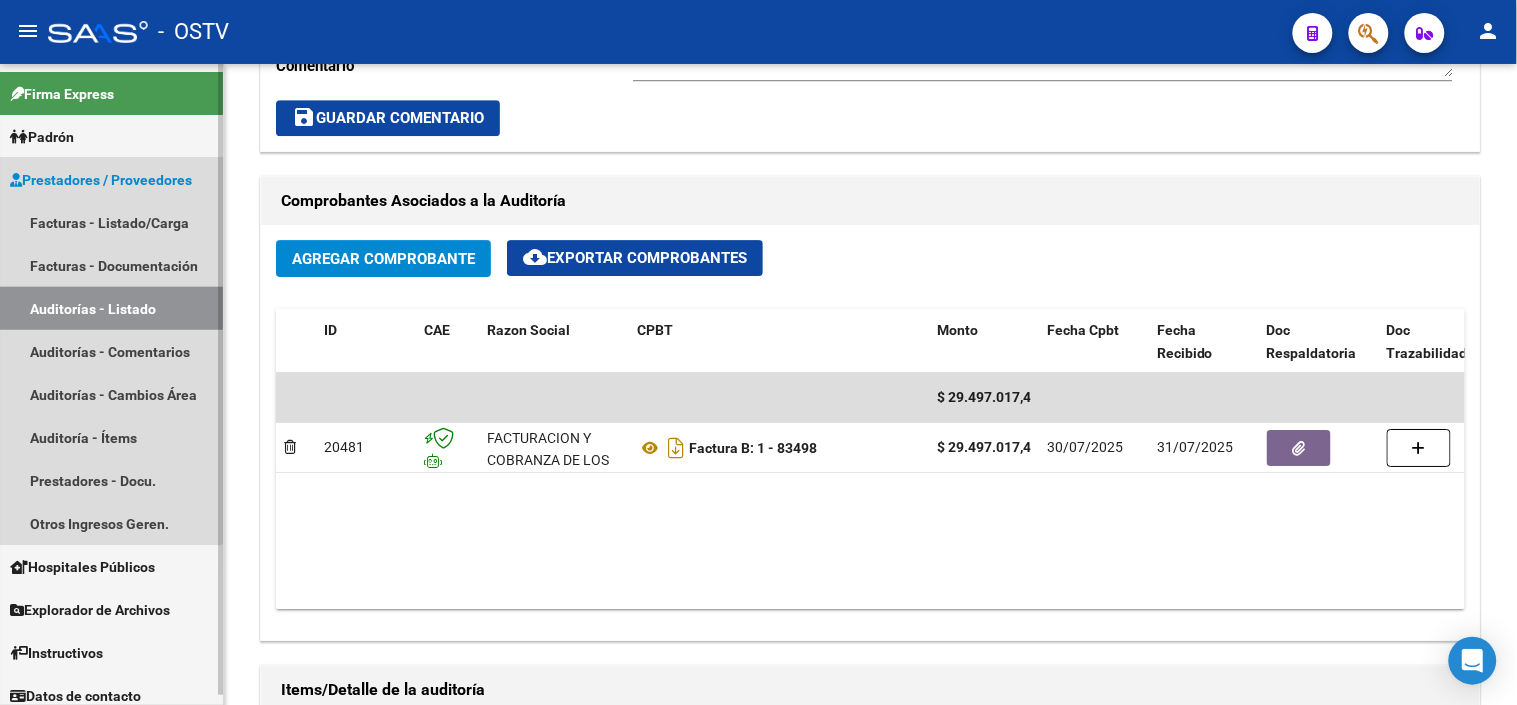 click on "Auditorías - Listado" at bounding box center [111, 308] 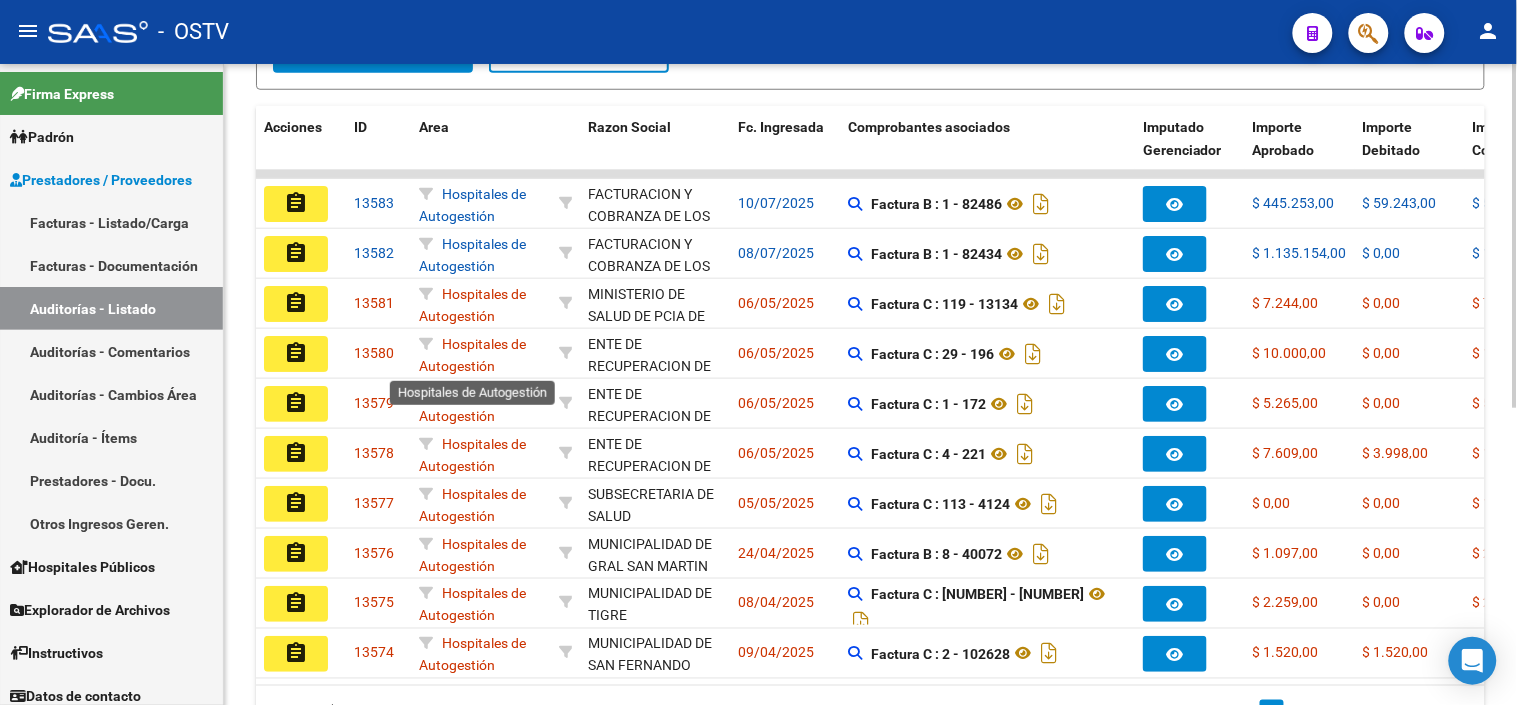 scroll, scrollTop: 335, scrollLeft: 0, axis: vertical 